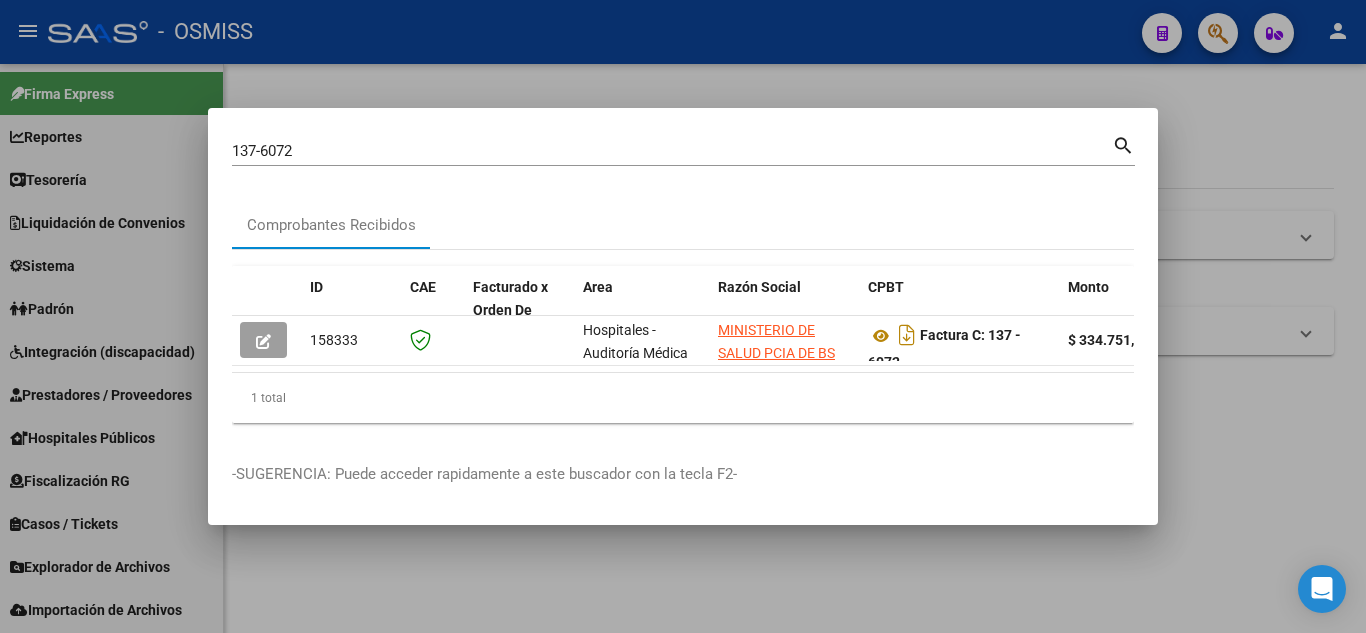 scroll, scrollTop: 0, scrollLeft: 0, axis: both 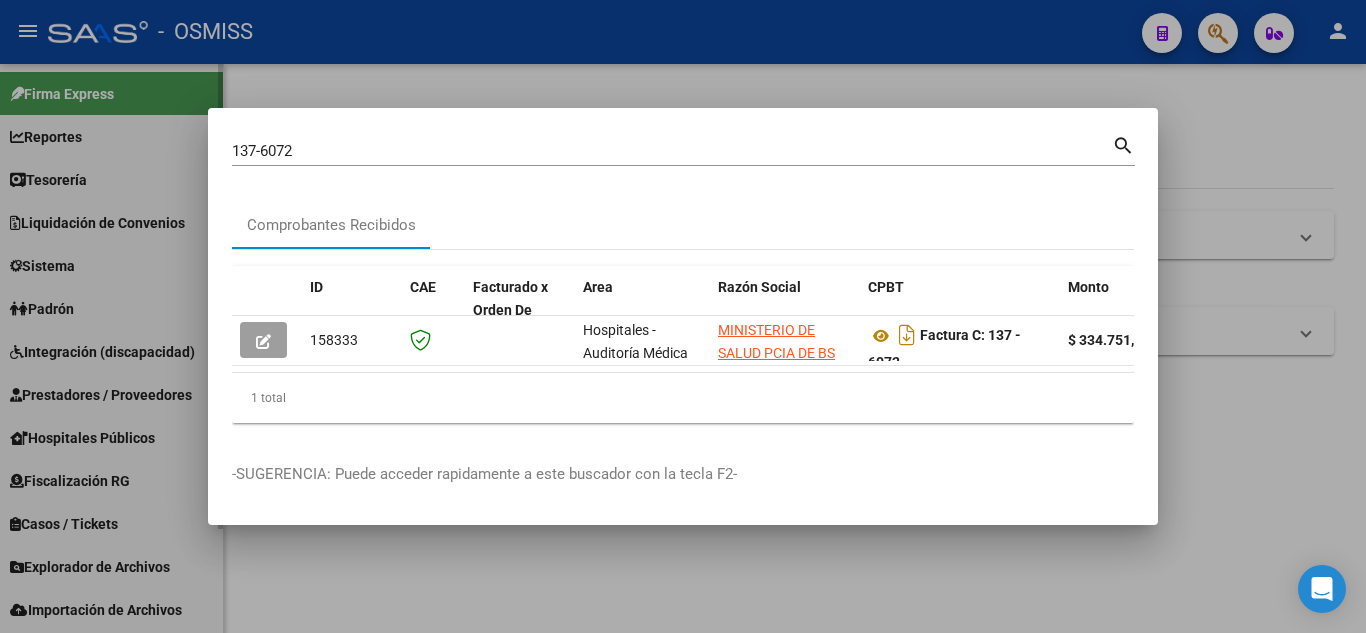 type 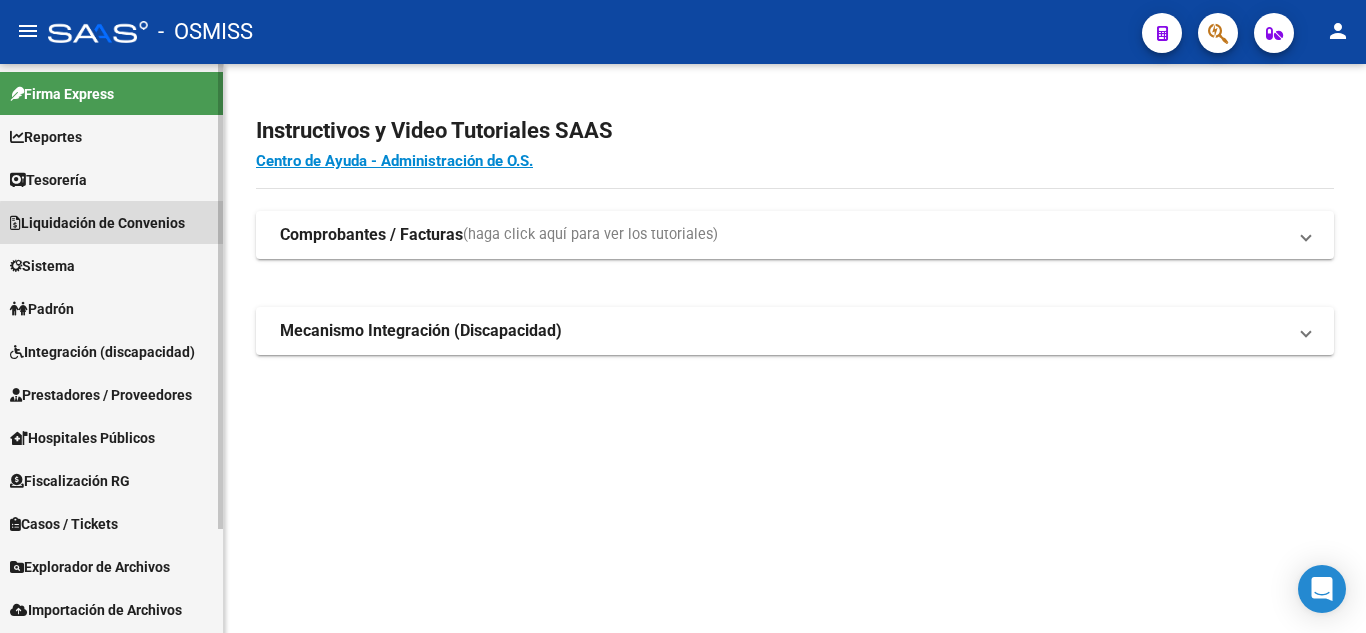 click on "Liquidación de Convenios" at bounding box center [97, 223] 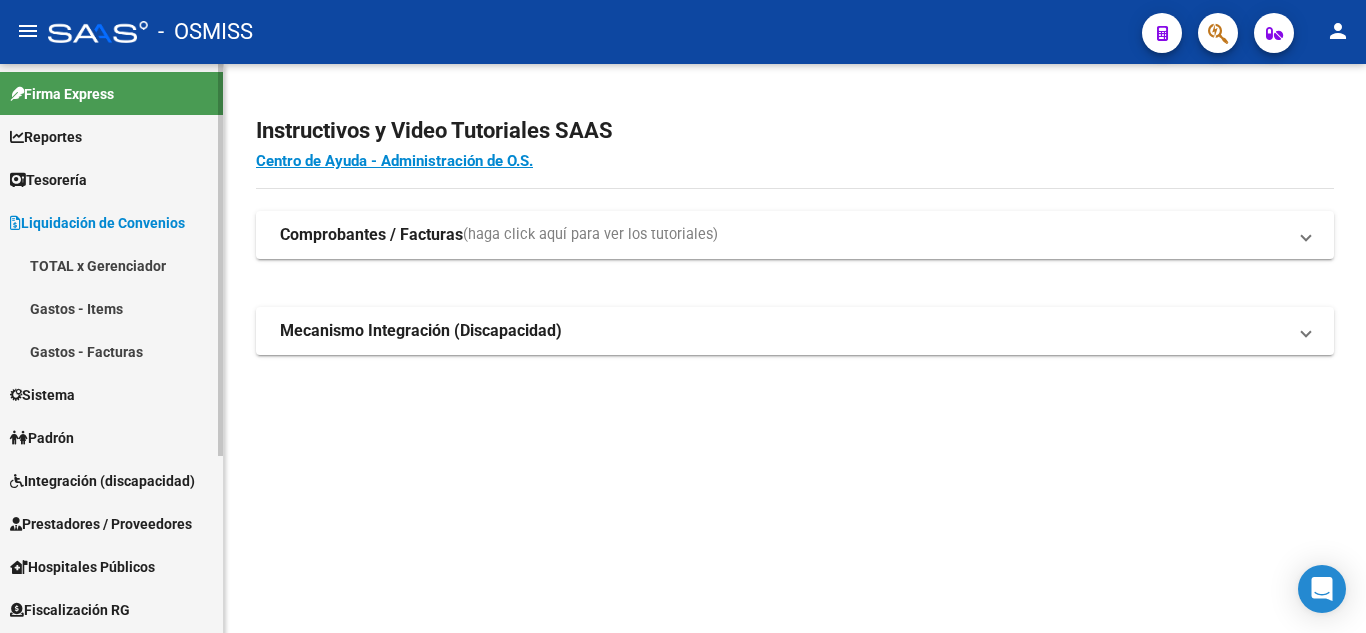 click on "Tesorería" at bounding box center [111, 179] 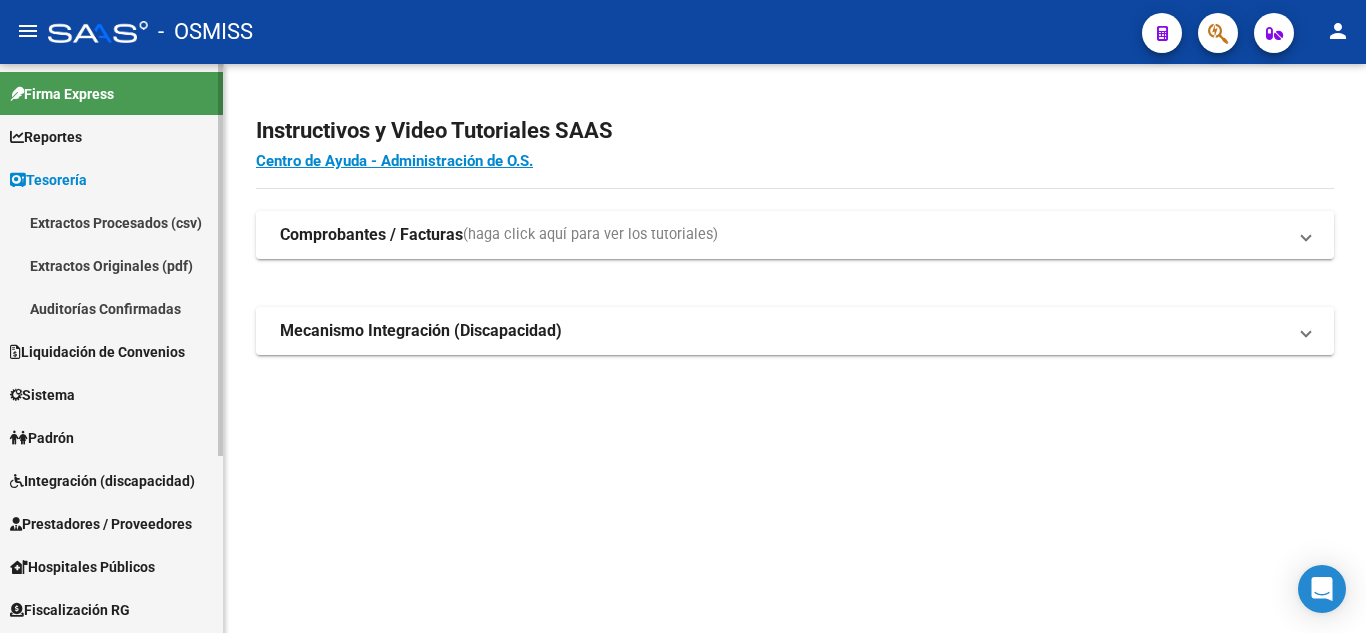 click on "Tesorería" at bounding box center (111, 179) 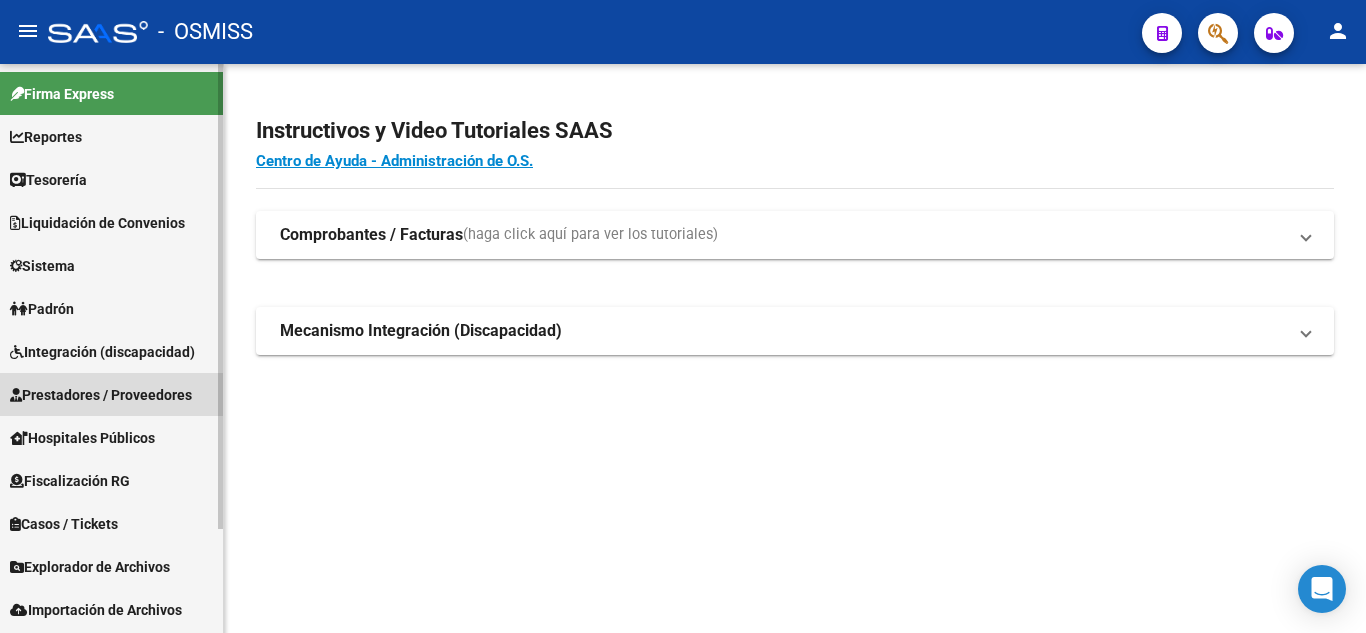 click on "Prestadores / Proveedores" at bounding box center (101, 395) 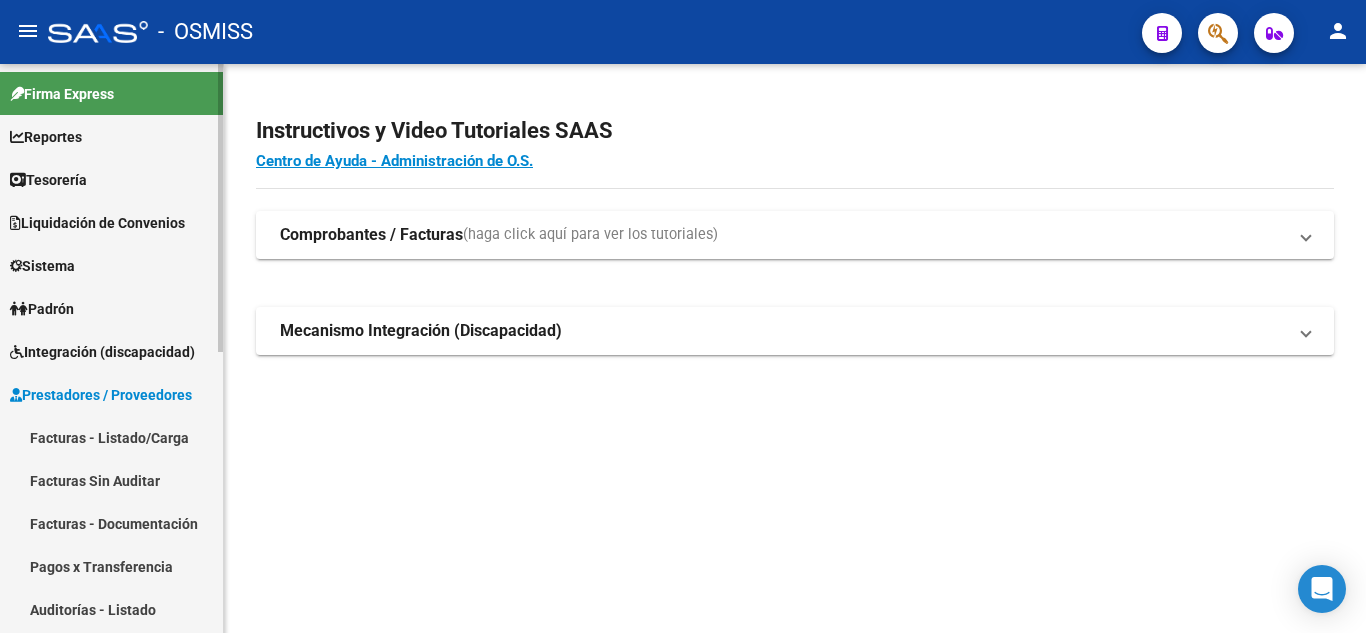 click on "Facturas - Listado/Carga" at bounding box center (111, 437) 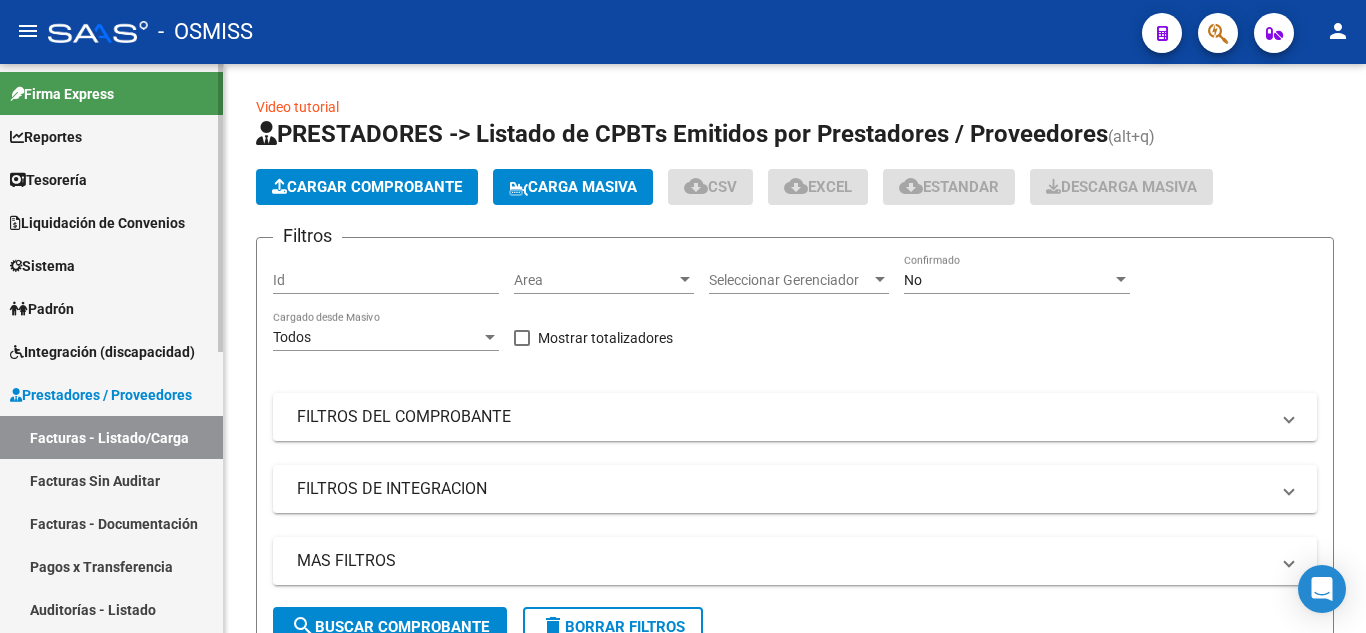 click on "Tesorería" at bounding box center [111, 179] 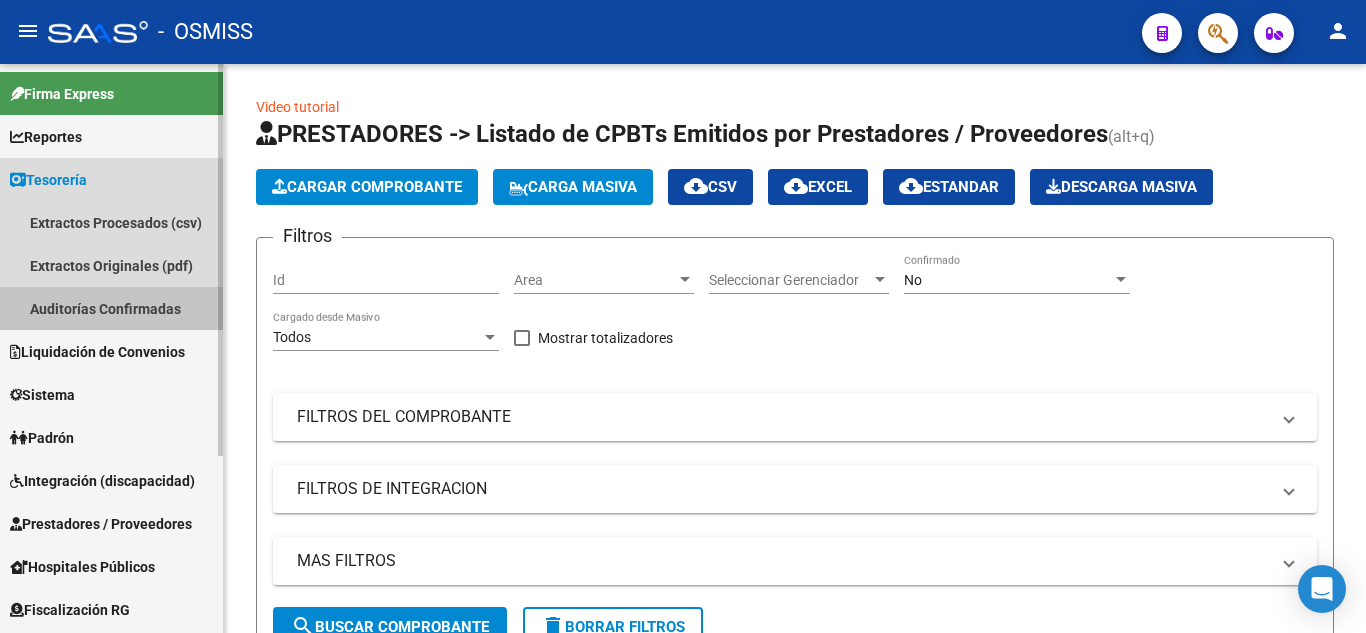 click on "Auditorías Confirmadas" at bounding box center [111, 308] 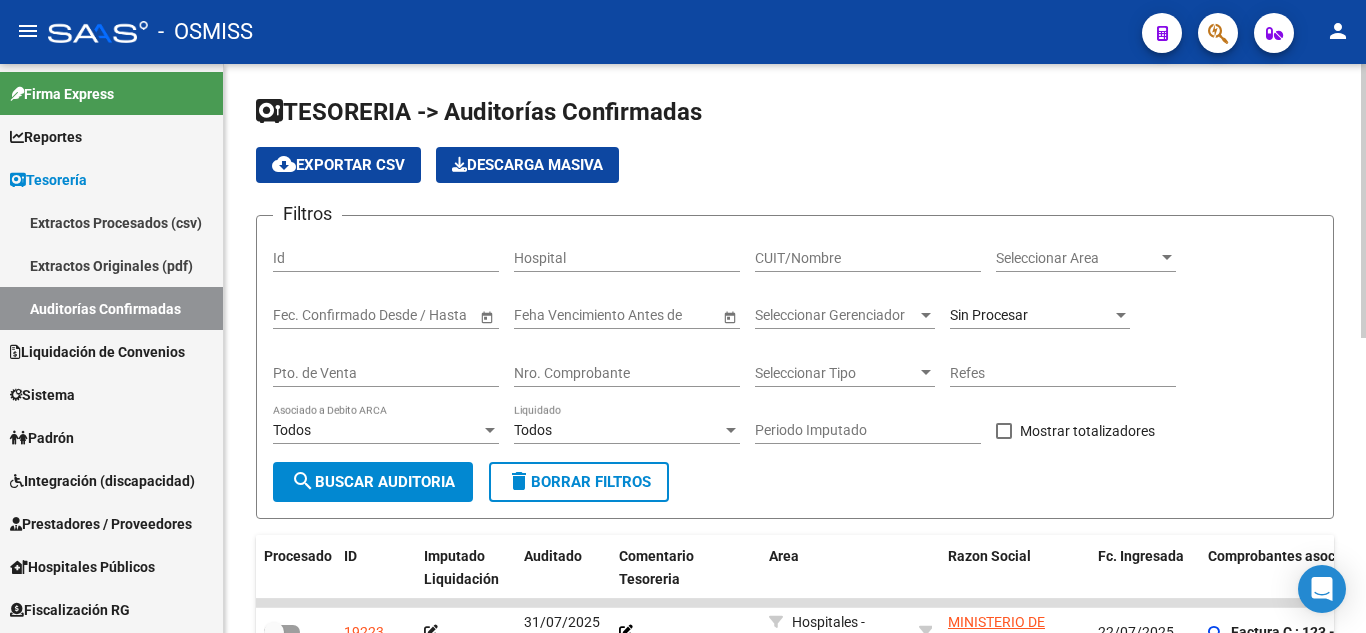 click on "Nro. Comprobante" at bounding box center (627, 373) 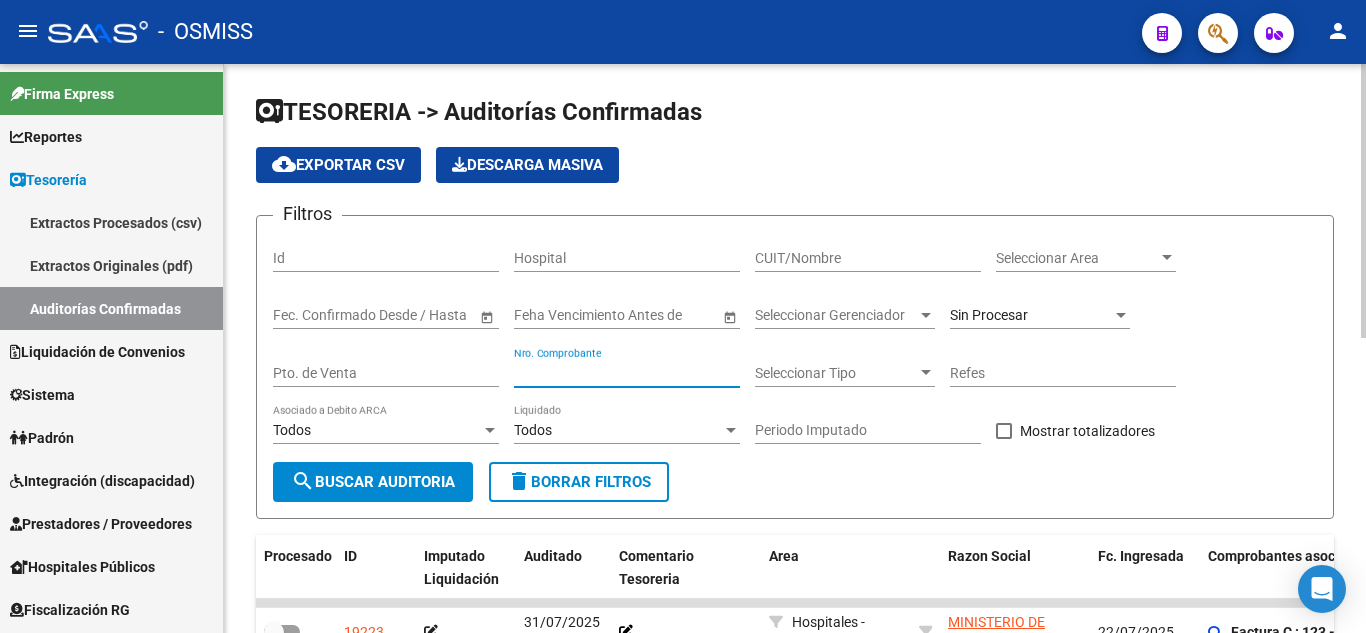 paste on "0011300005660" 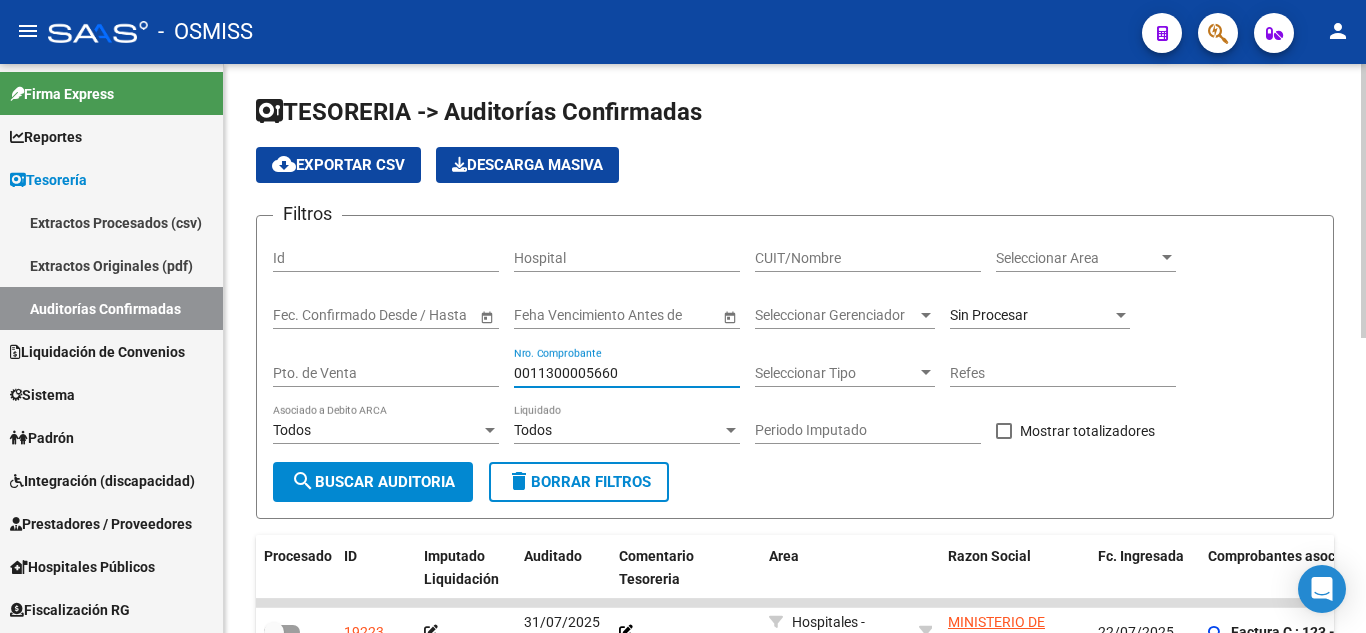 drag, startPoint x: 585, startPoint y: 377, endPoint x: 250, endPoint y: 336, distance: 337.49963 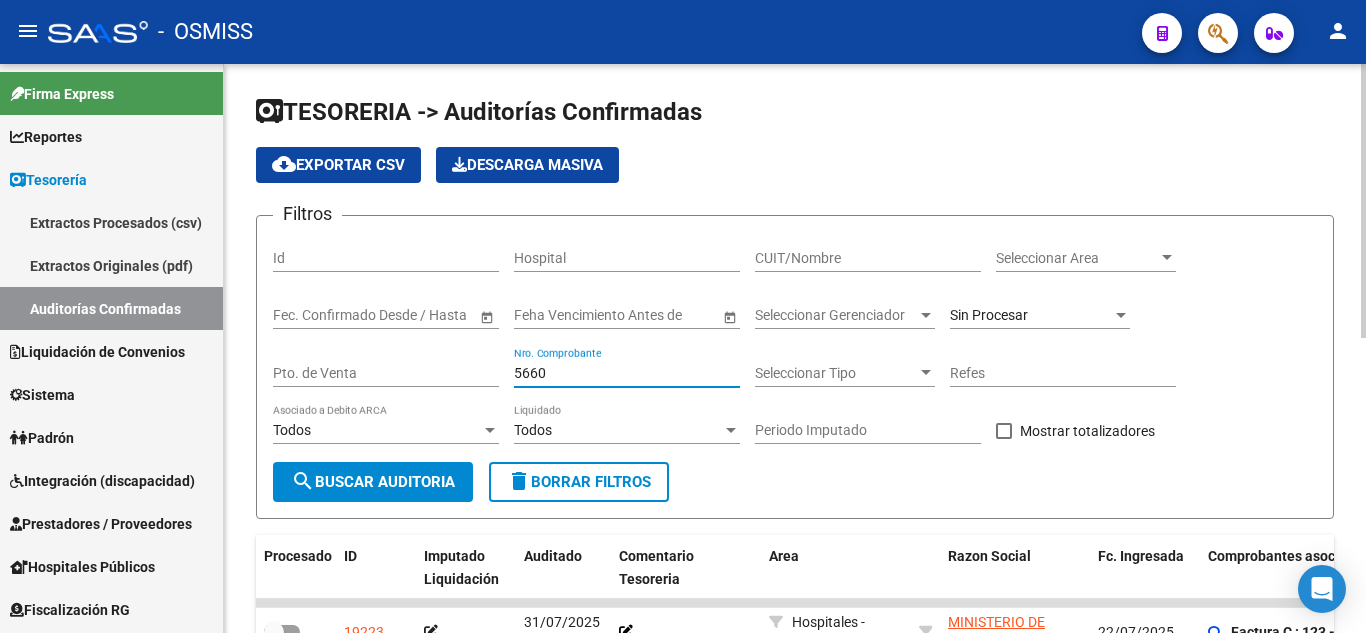 type on "5660" 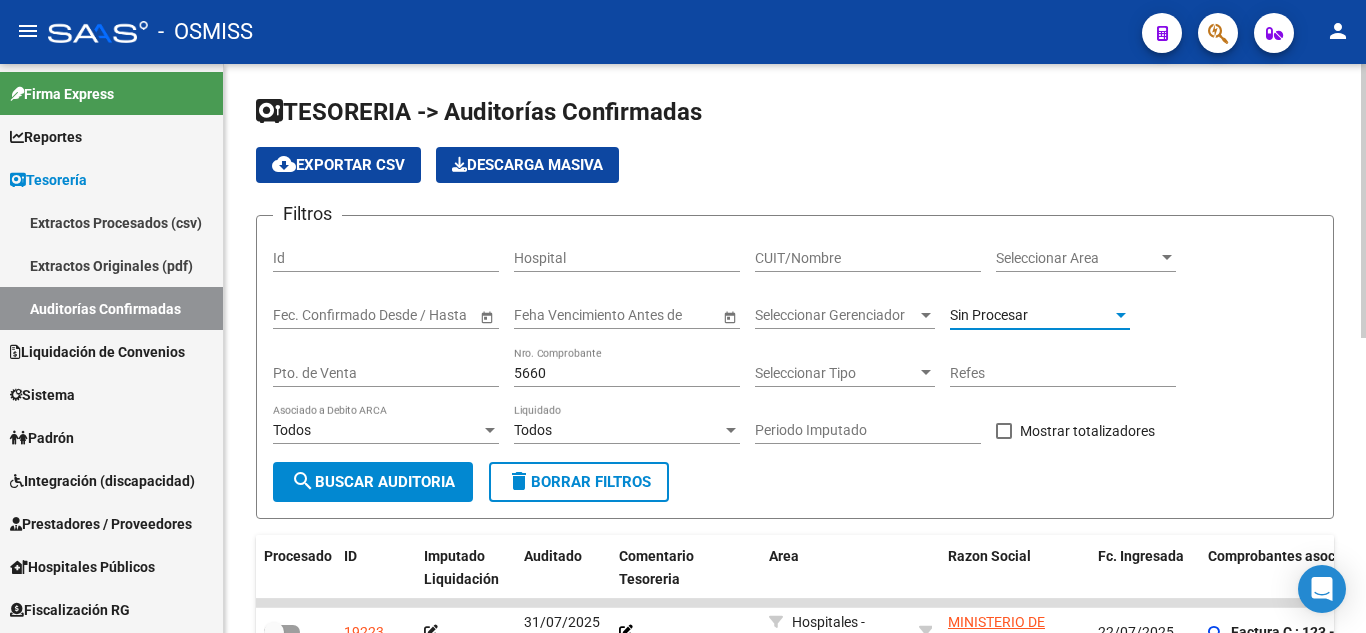 click on "Sin Procesar" at bounding box center (1031, 315) 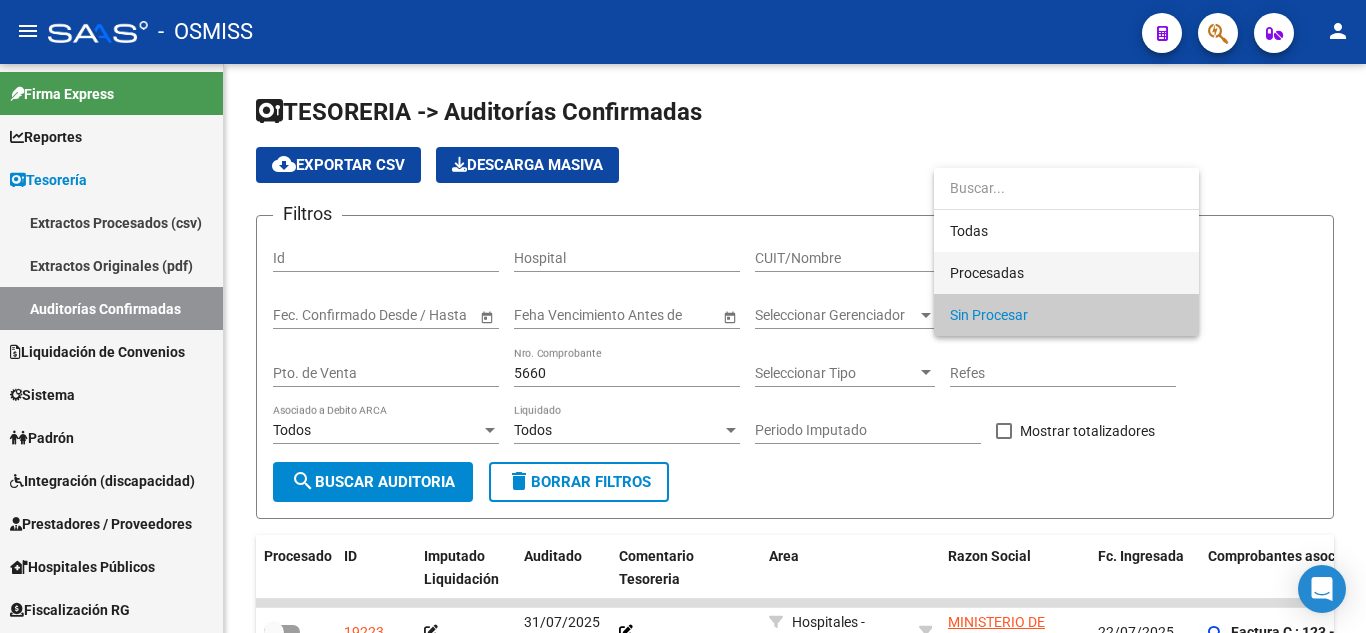click on "Procesadas" at bounding box center [1066, 273] 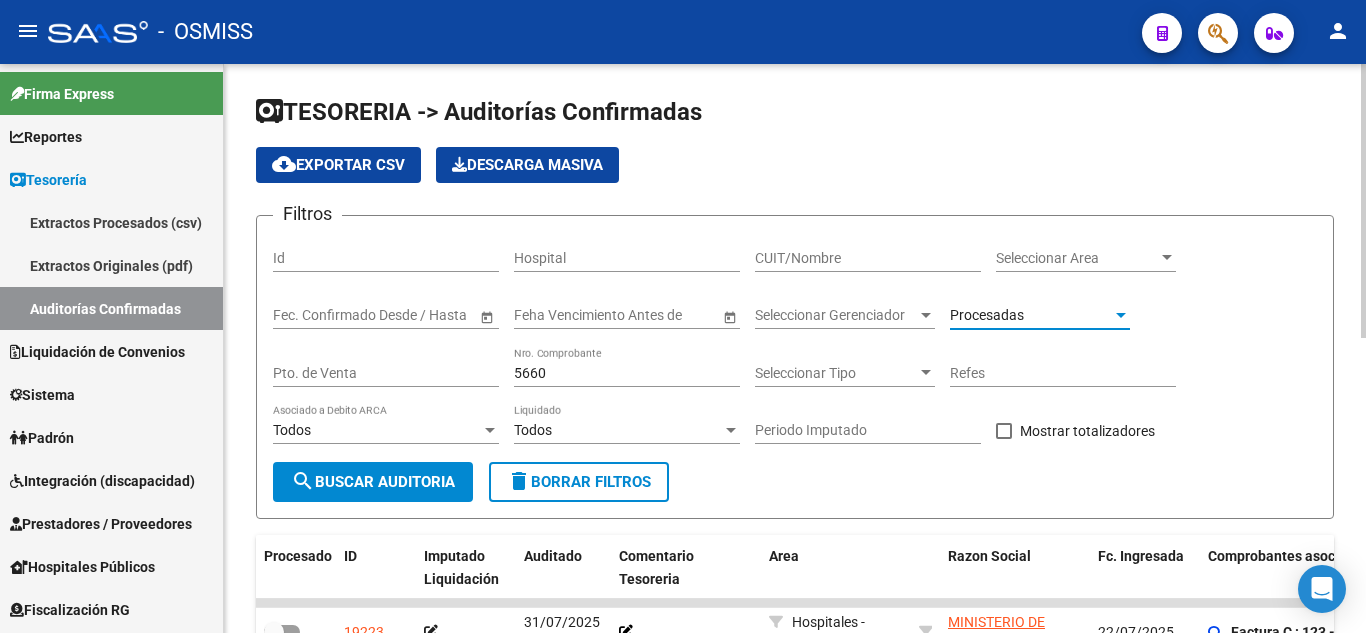 click on "search  Buscar Auditoria" 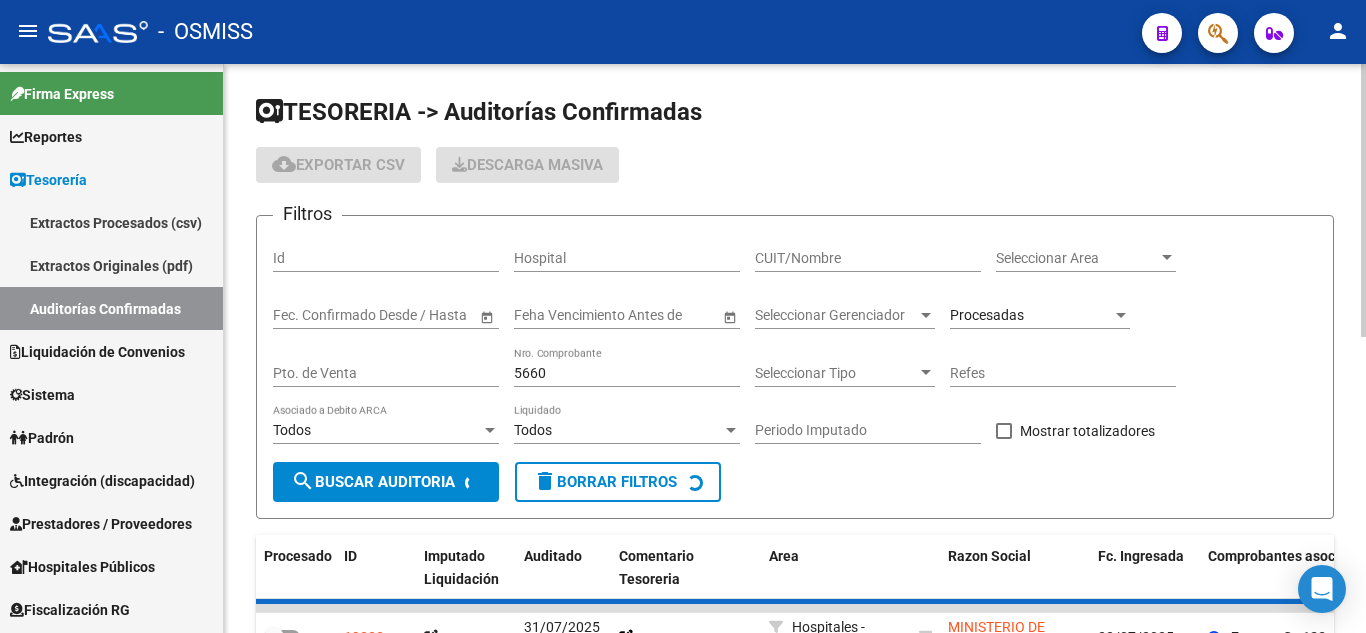 checkbox on "true" 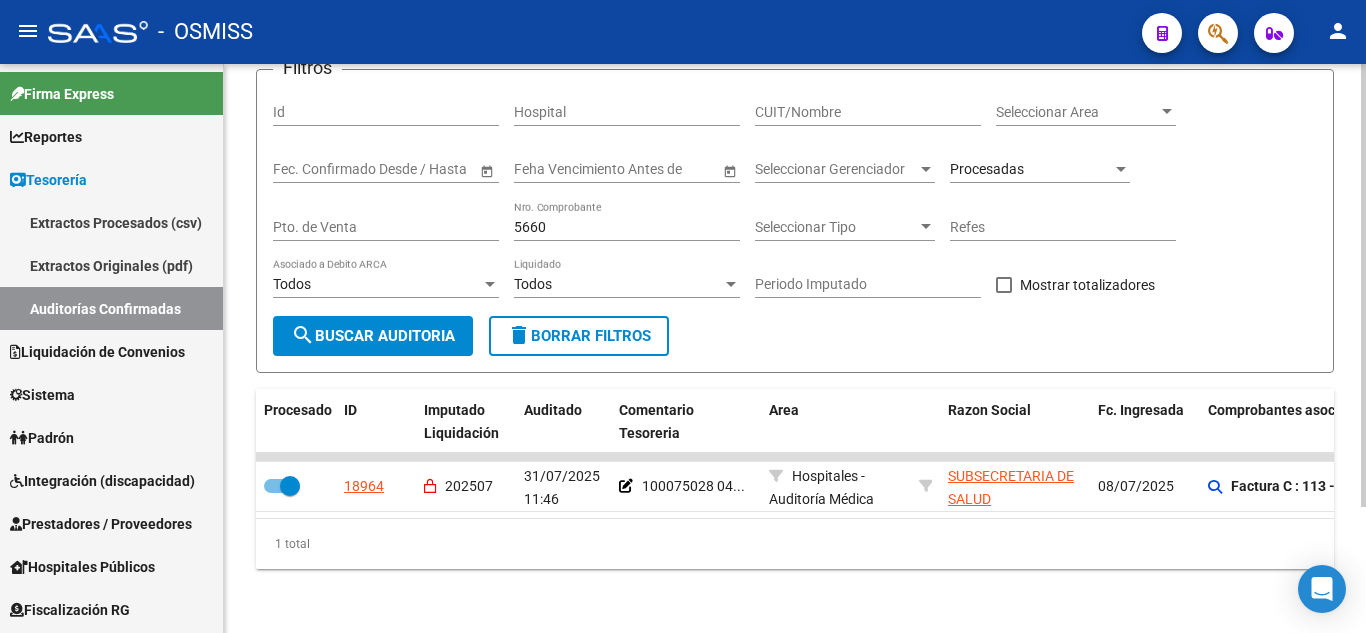 scroll, scrollTop: 162, scrollLeft: 0, axis: vertical 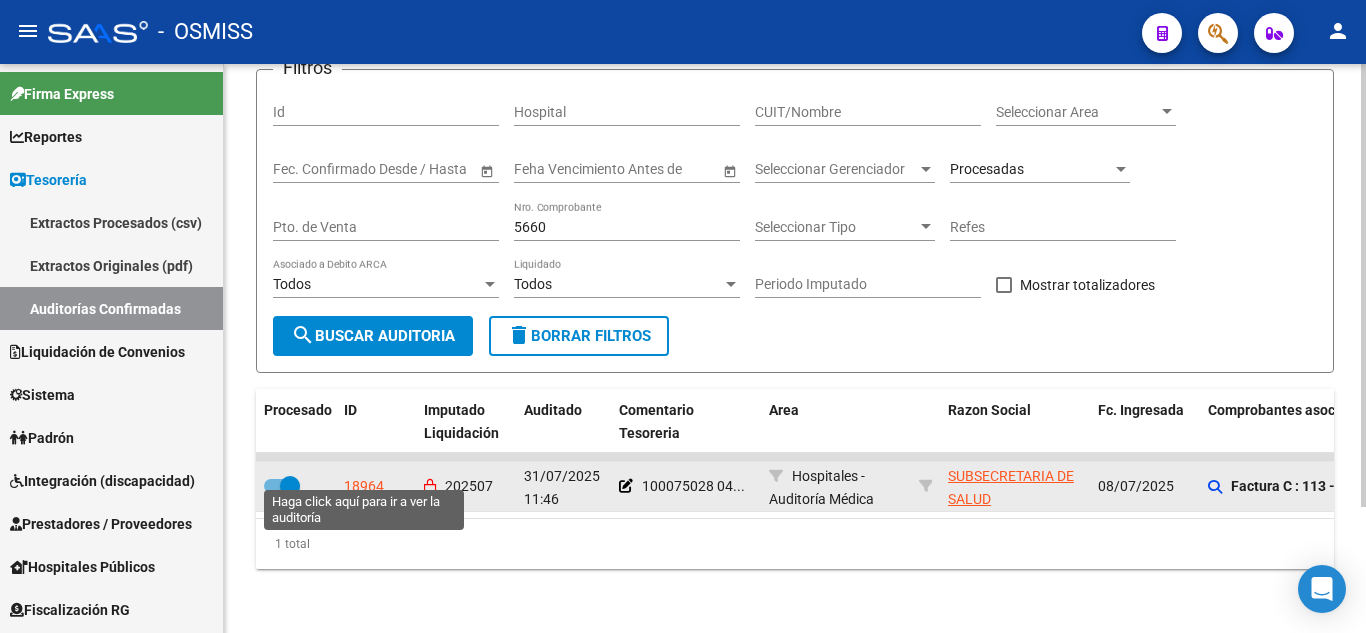 click on "18964" 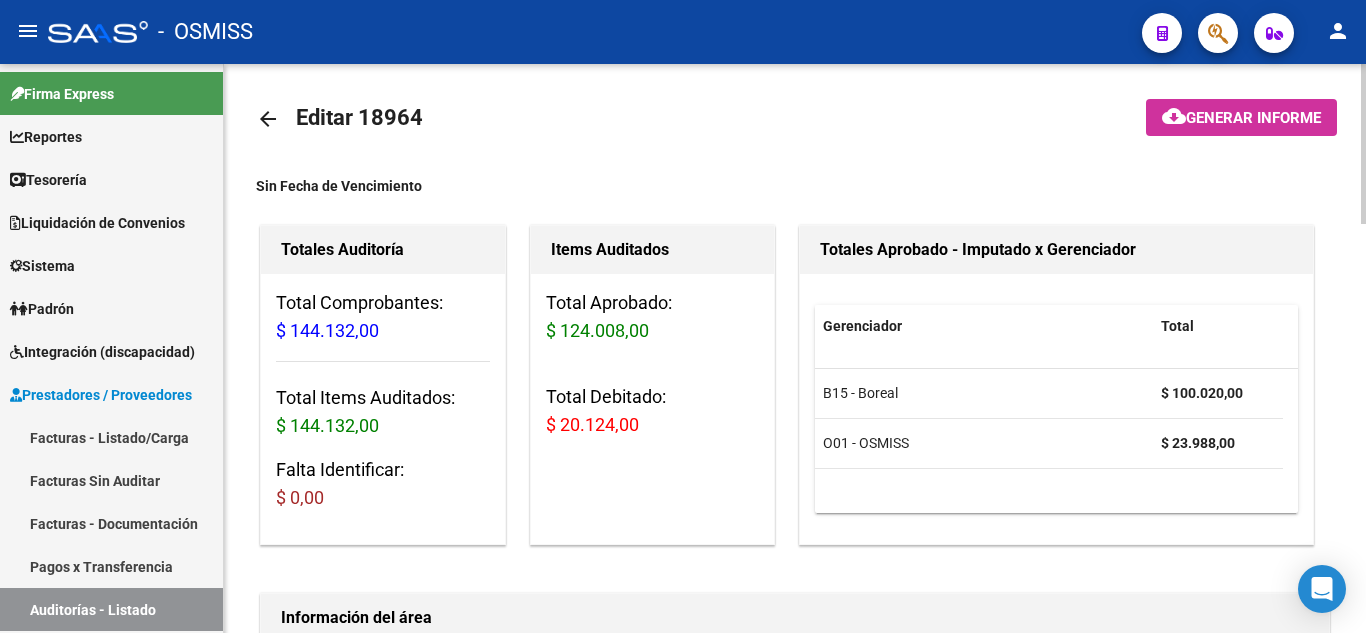 scroll, scrollTop: 0, scrollLeft: 0, axis: both 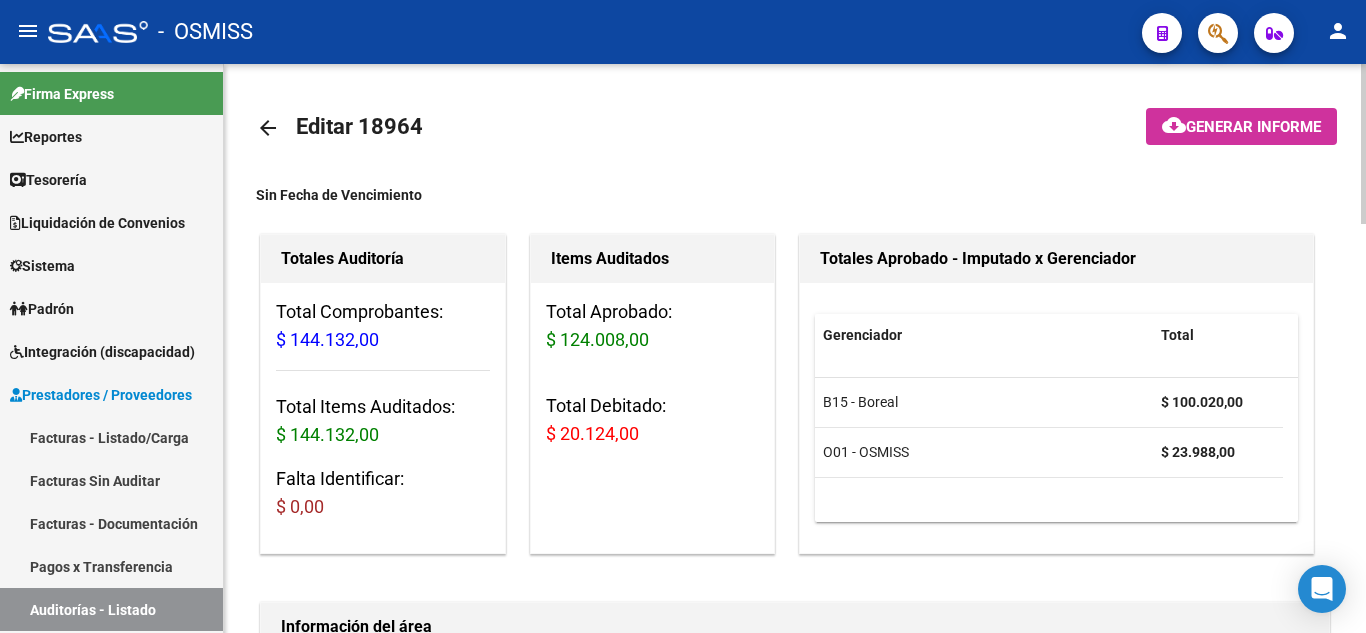 click on "arrow_back" 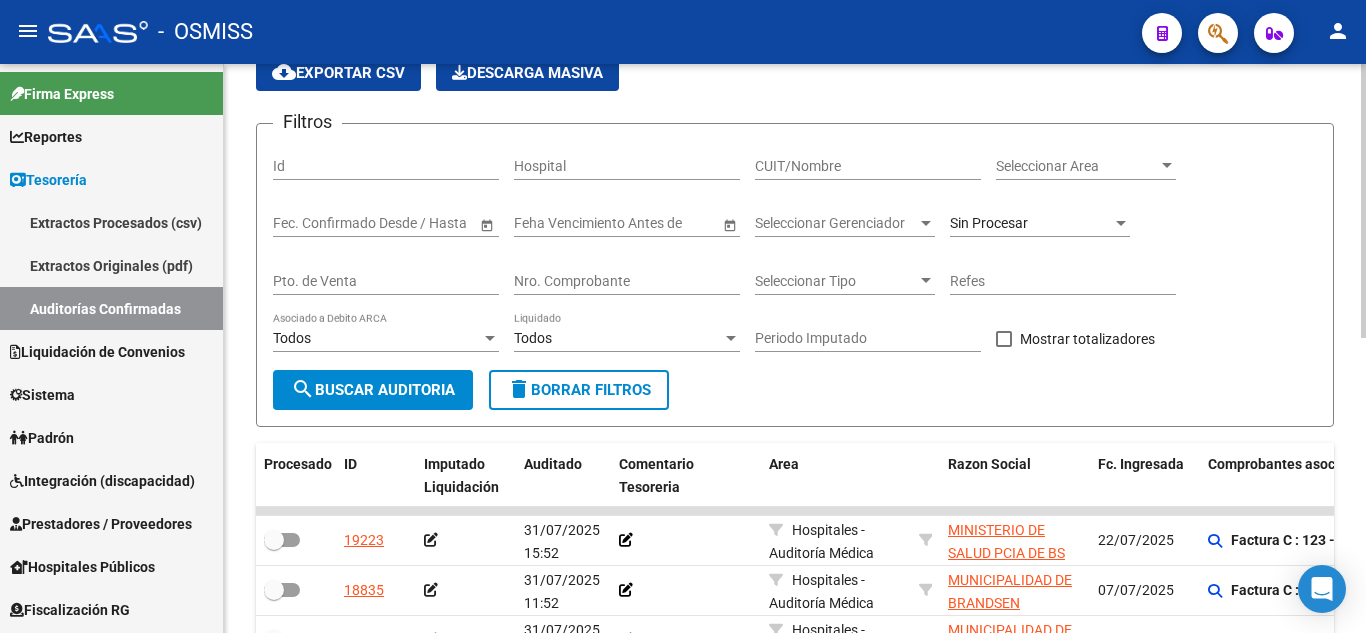 scroll, scrollTop: 86, scrollLeft: 0, axis: vertical 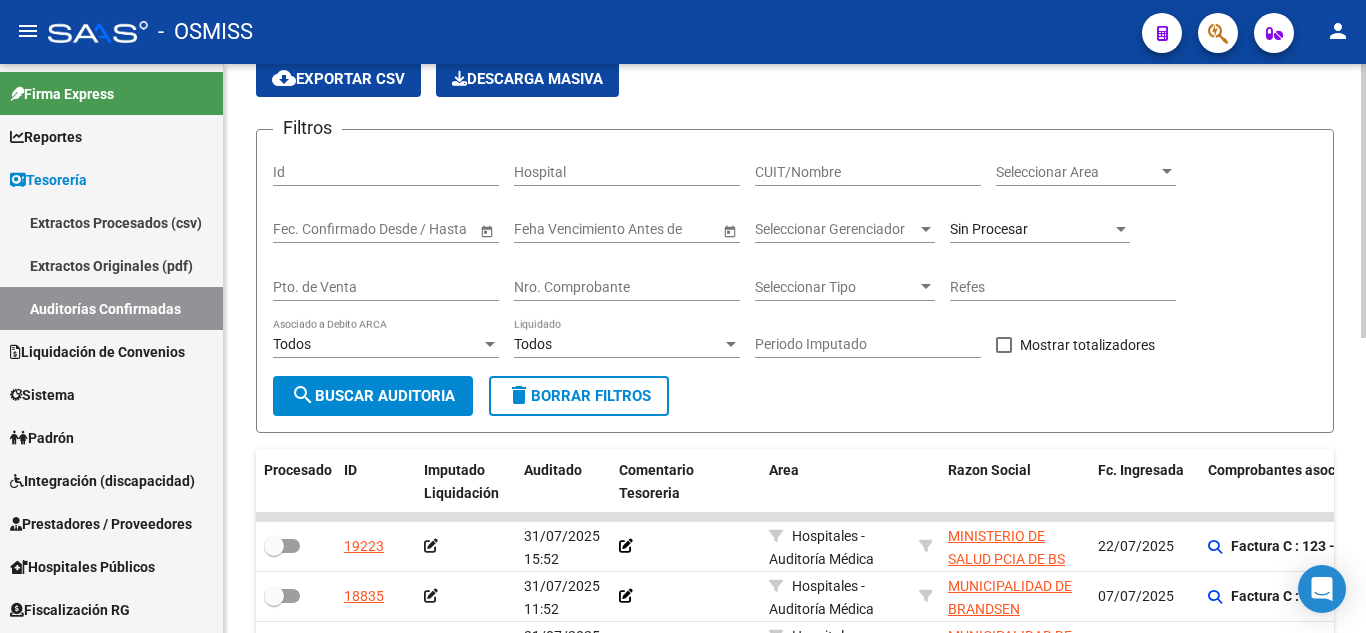click on "Nro. Comprobante" at bounding box center [627, 287] 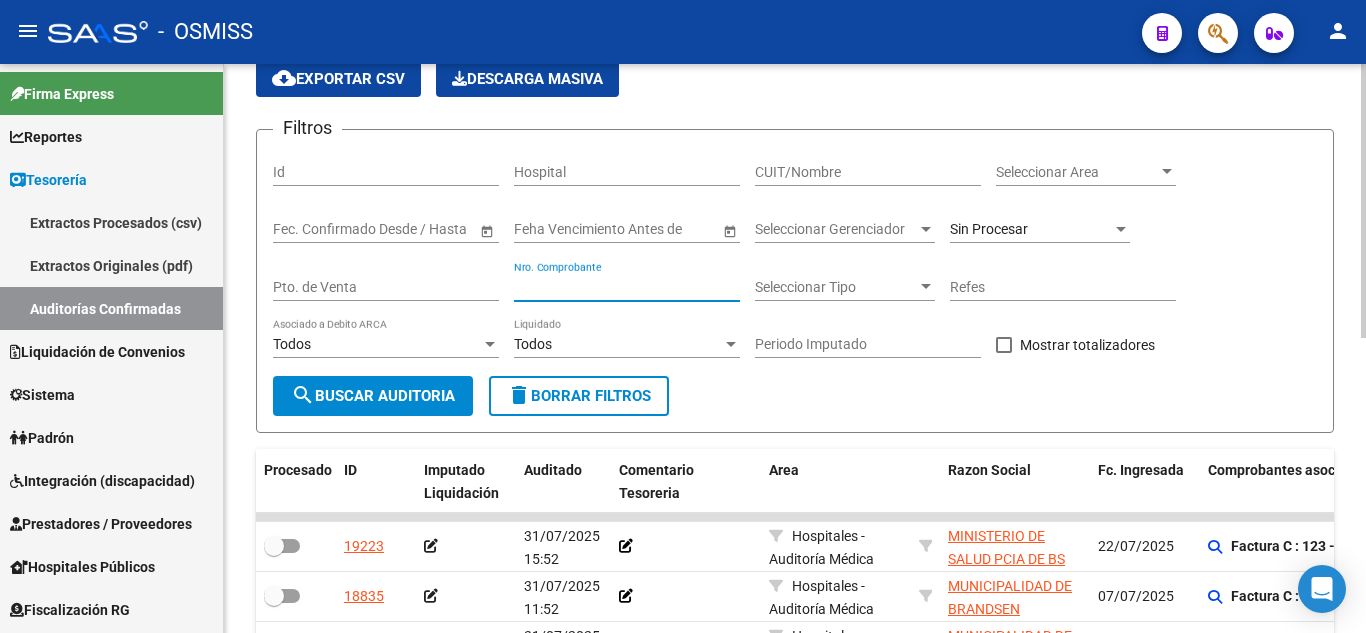paste on "0011300005660" 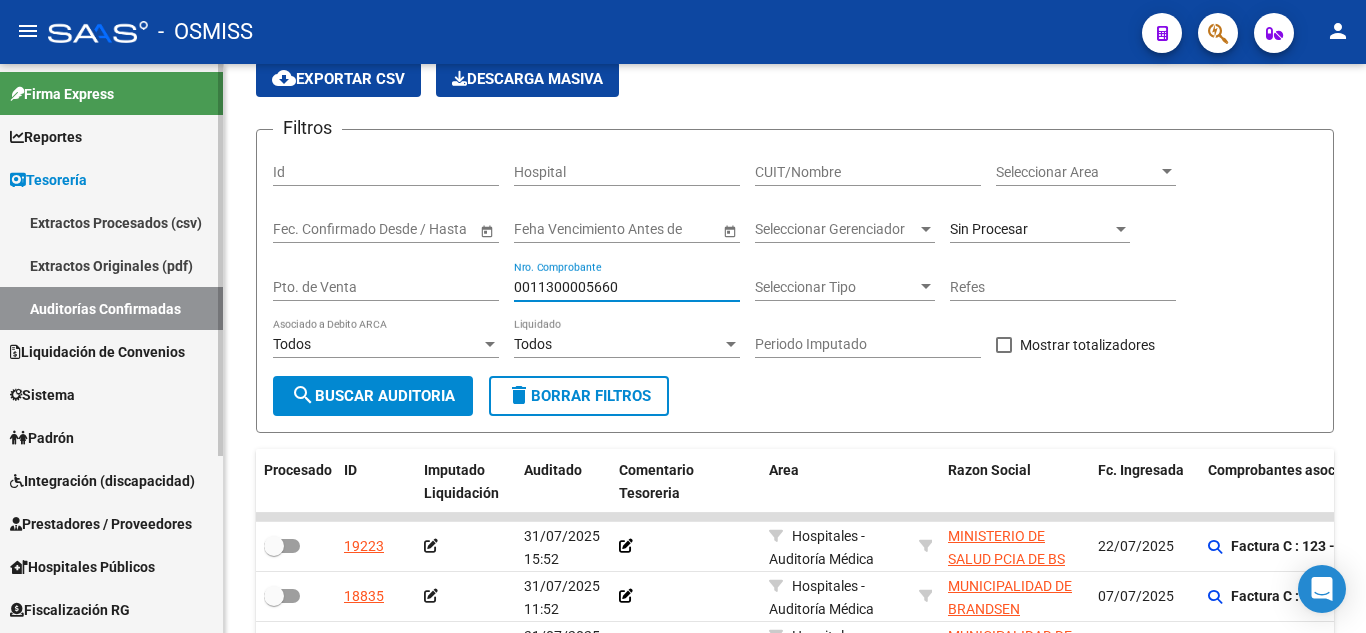 drag, startPoint x: 581, startPoint y: 285, endPoint x: 104, endPoint y: 267, distance: 477.3395 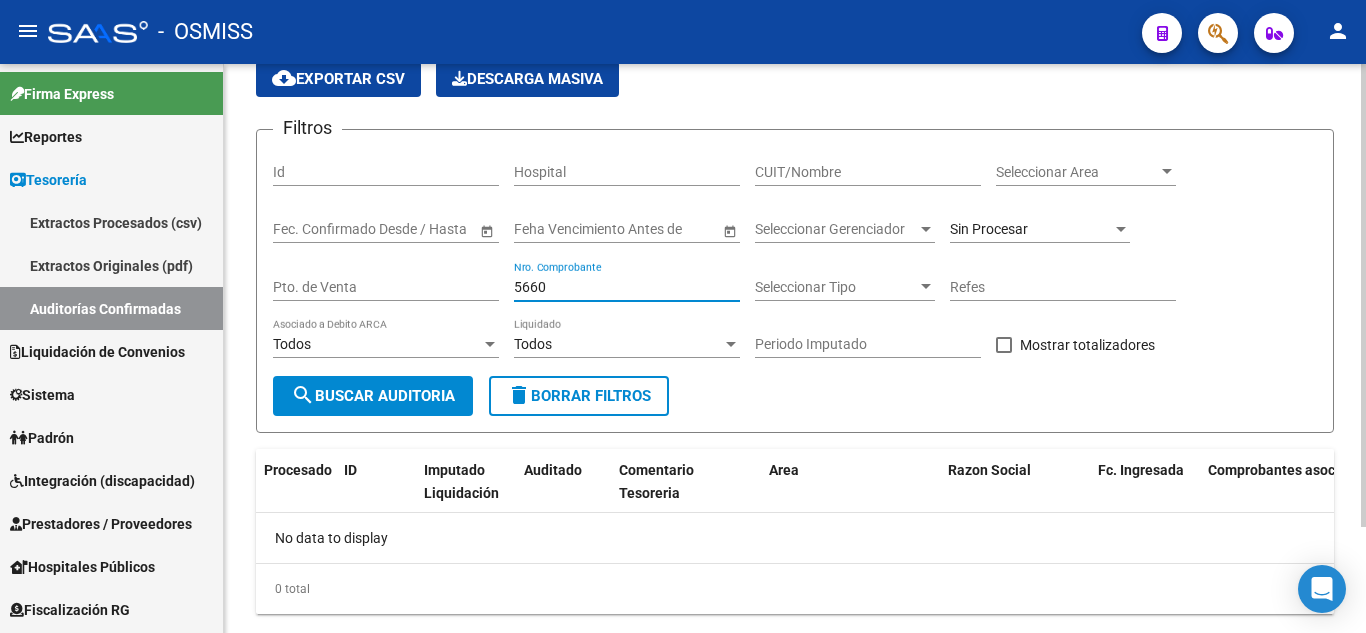 type on "5660" 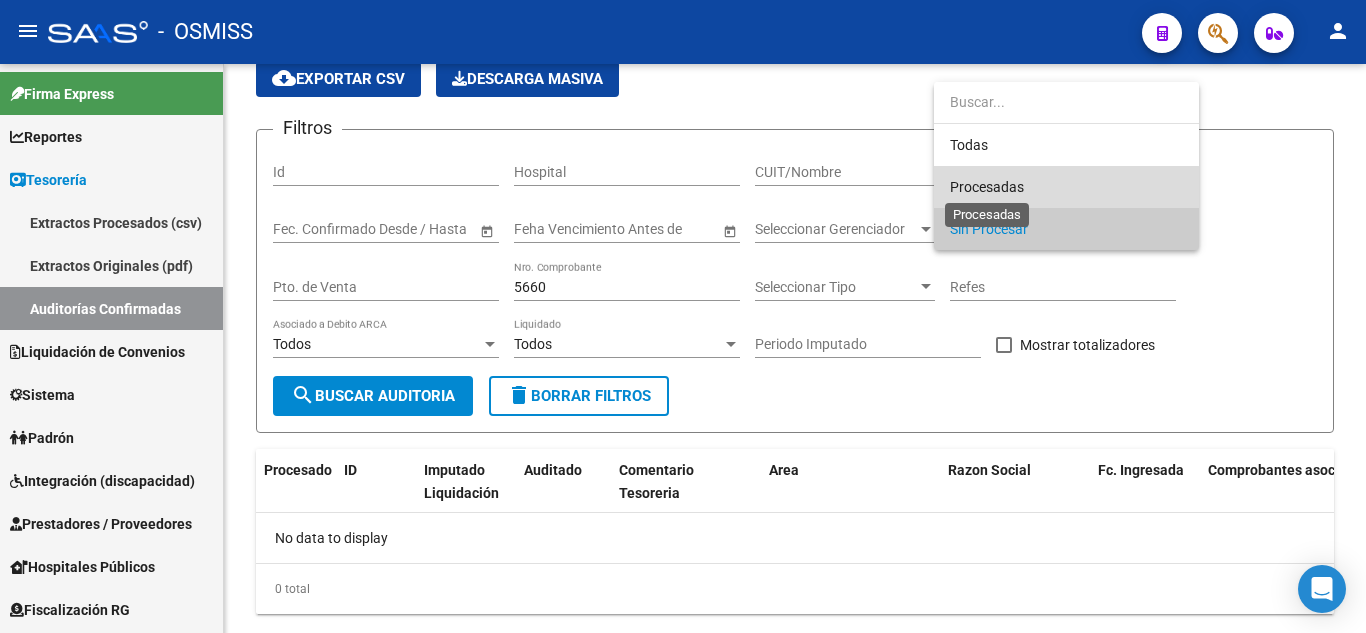 click on "Procesadas" at bounding box center [987, 187] 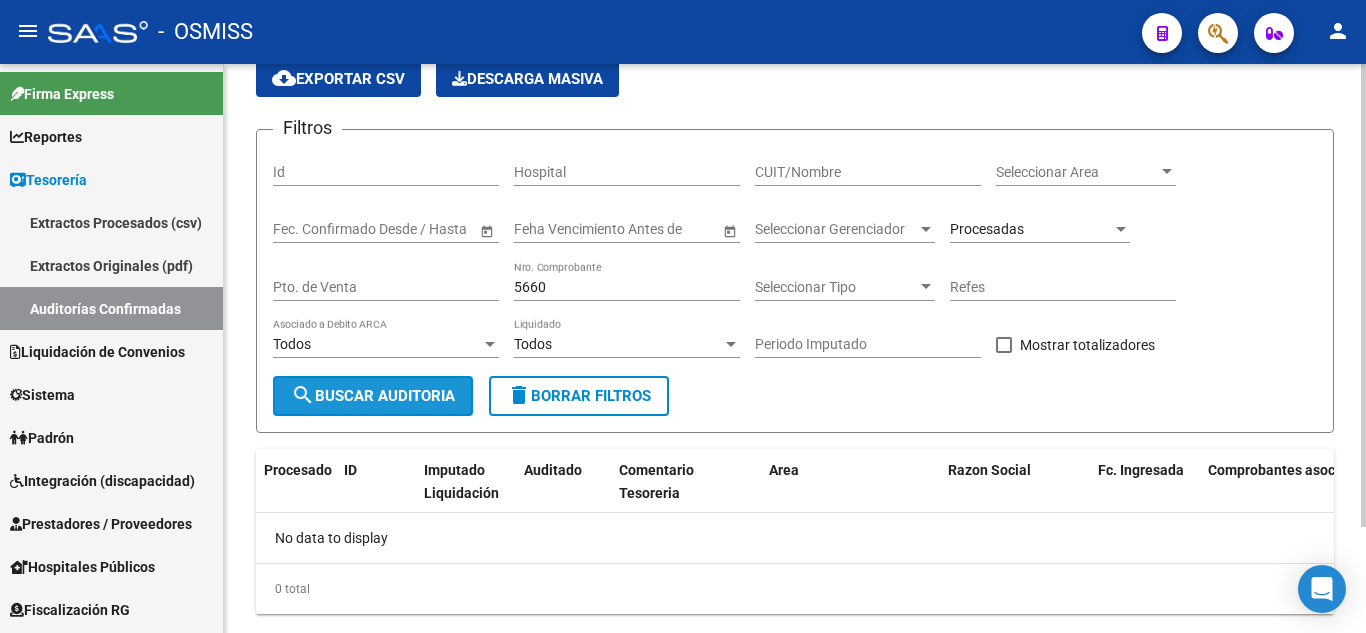 click on "search  Buscar Auditoria" 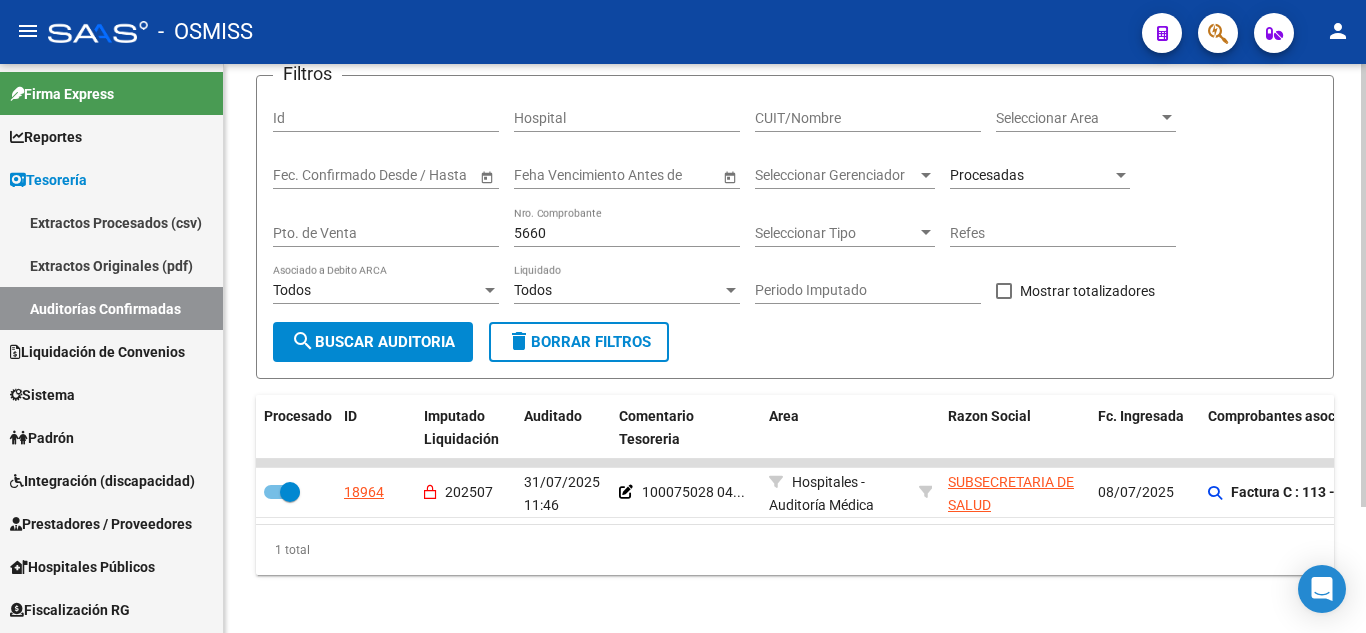 scroll, scrollTop: 162, scrollLeft: 0, axis: vertical 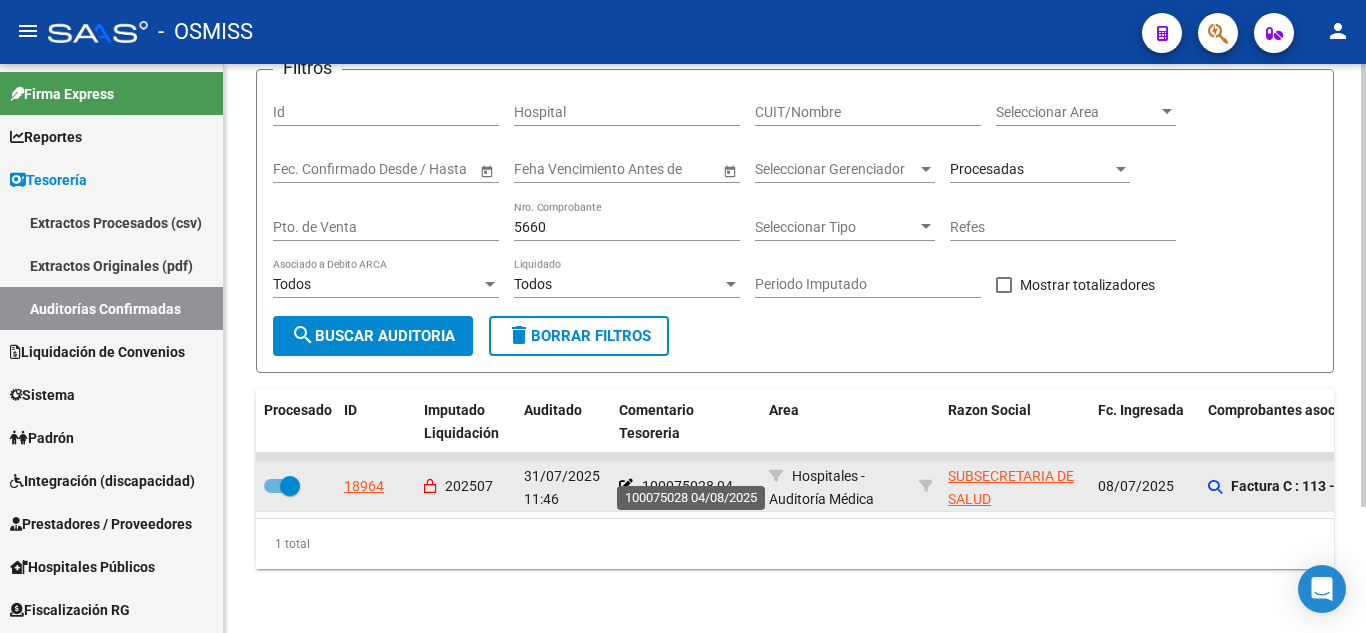 click on "100075028 04..." 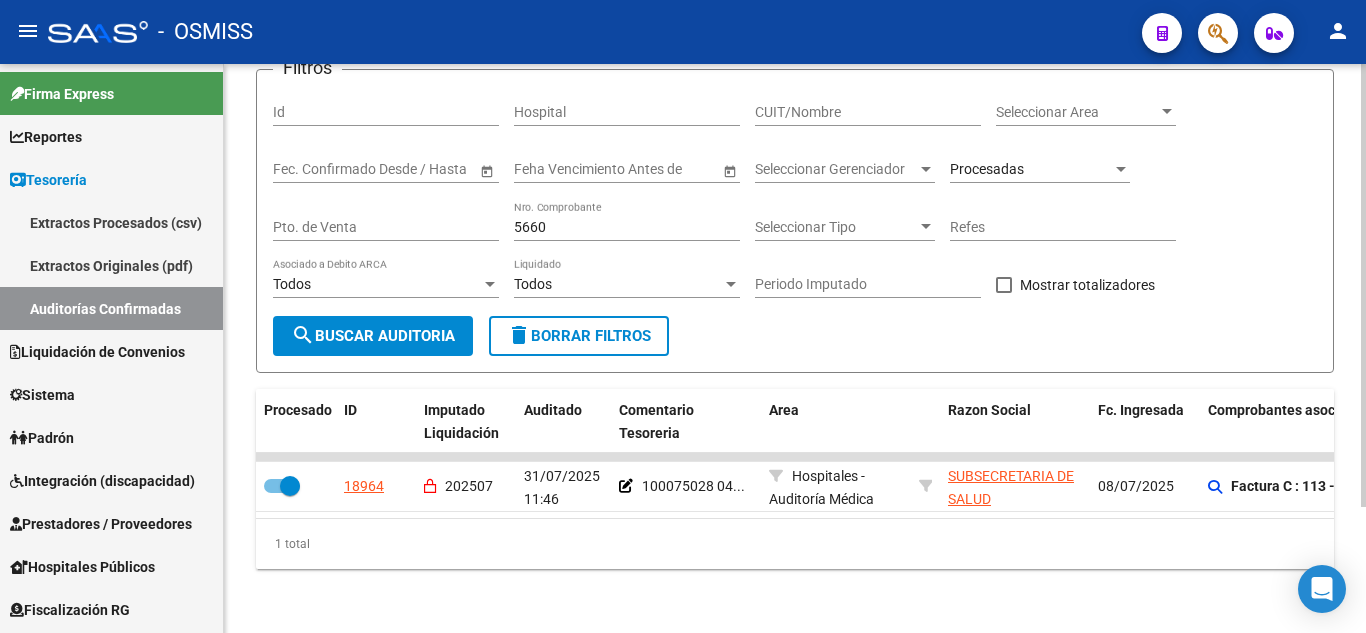 drag, startPoint x: 527, startPoint y: 518, endPoint x: 603, endPoint y: 522, distance: 76.105194 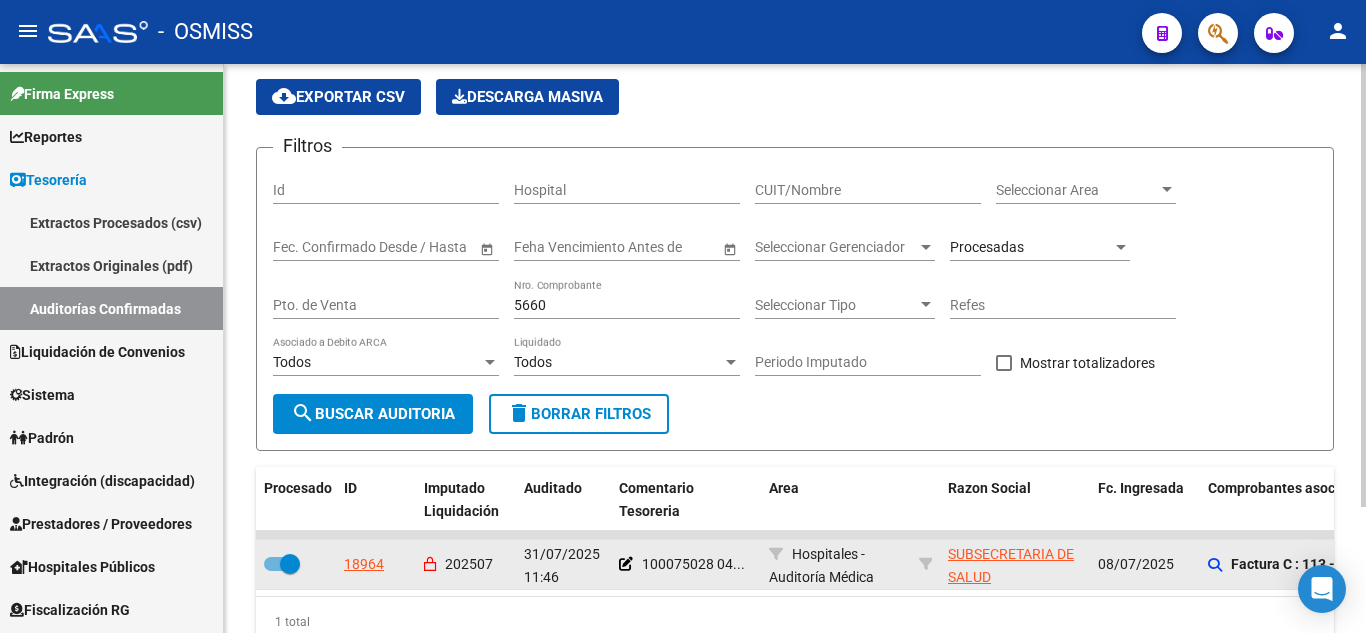 scroll, scrollTop: 0, scrollLeft: 0, axis: both 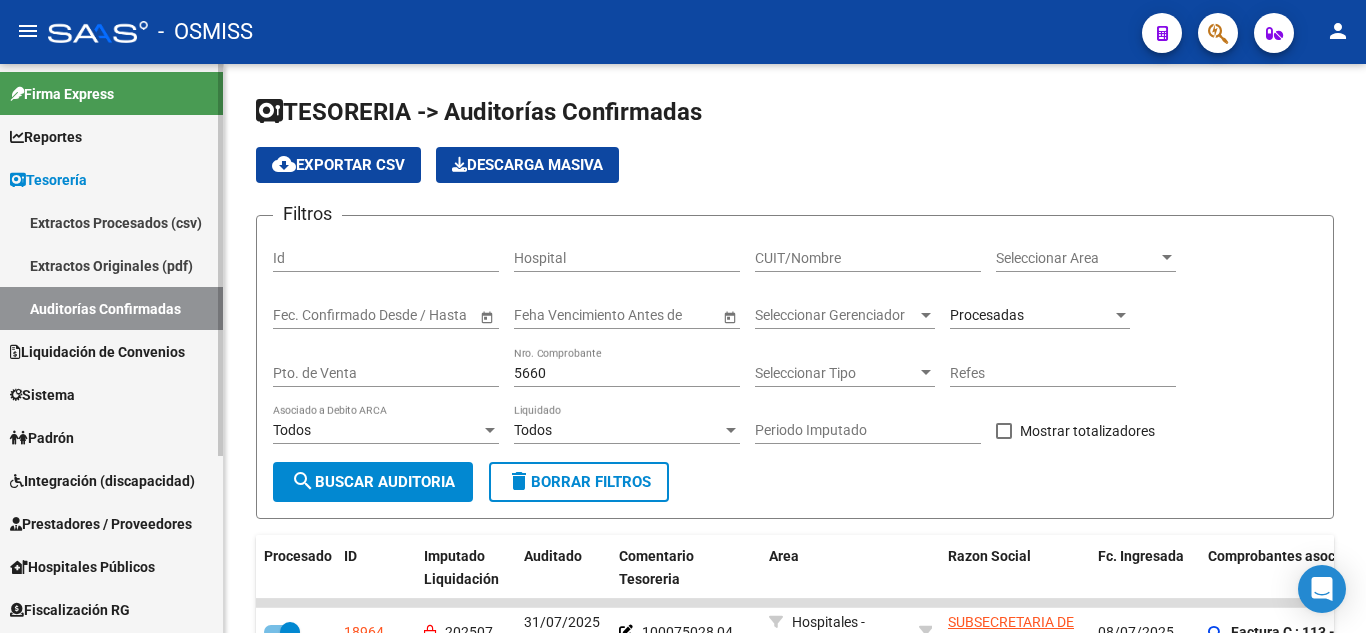 click on "Liquidación de Convenios" at bounding box center [97, 352] 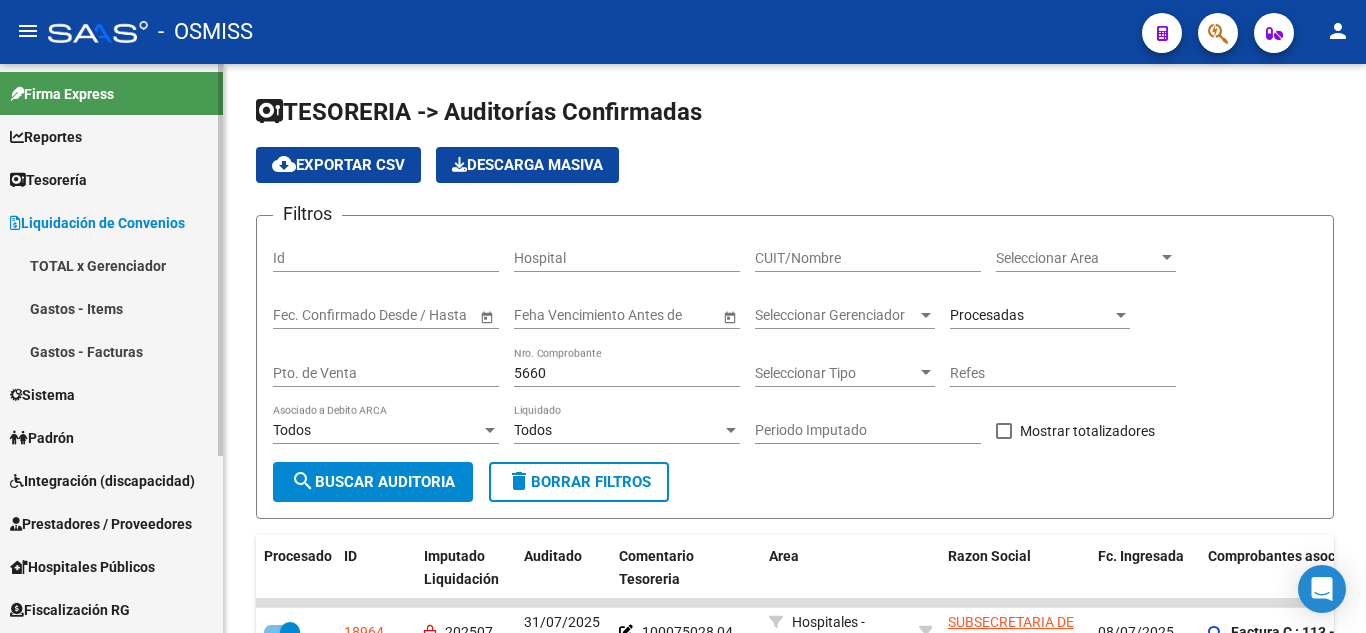 click on "Gastos - Facturas" at bounding box center (111, 351) 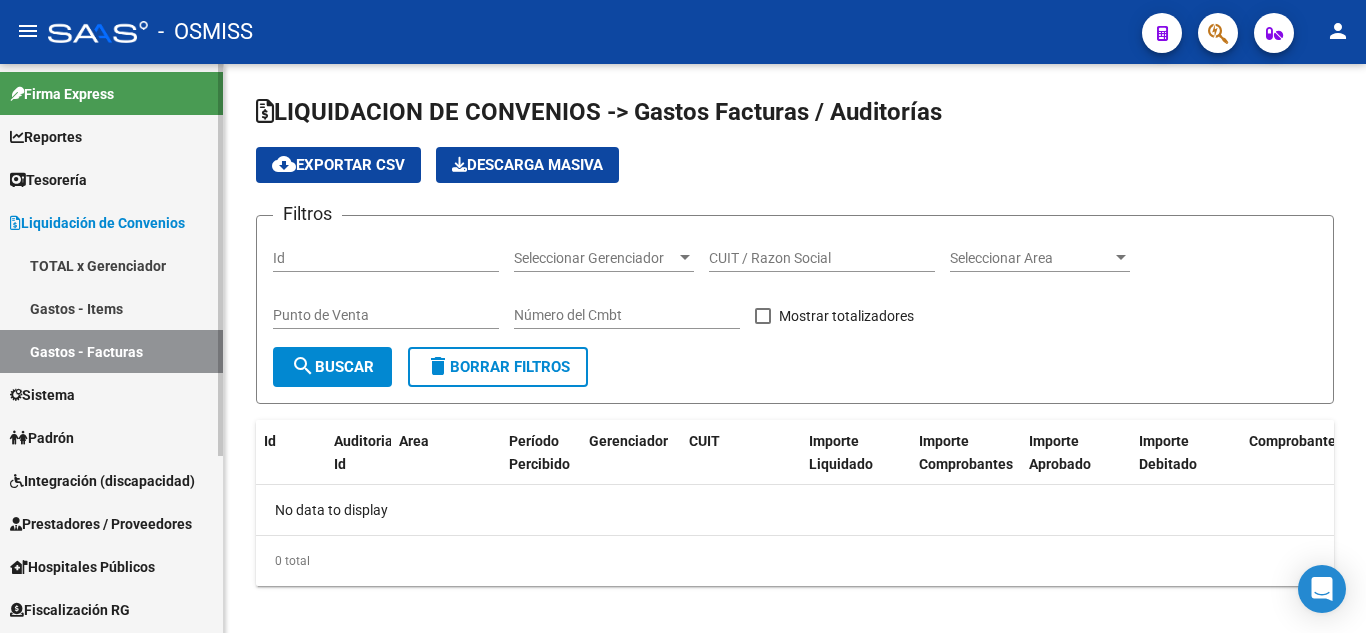 checkbox on "true" 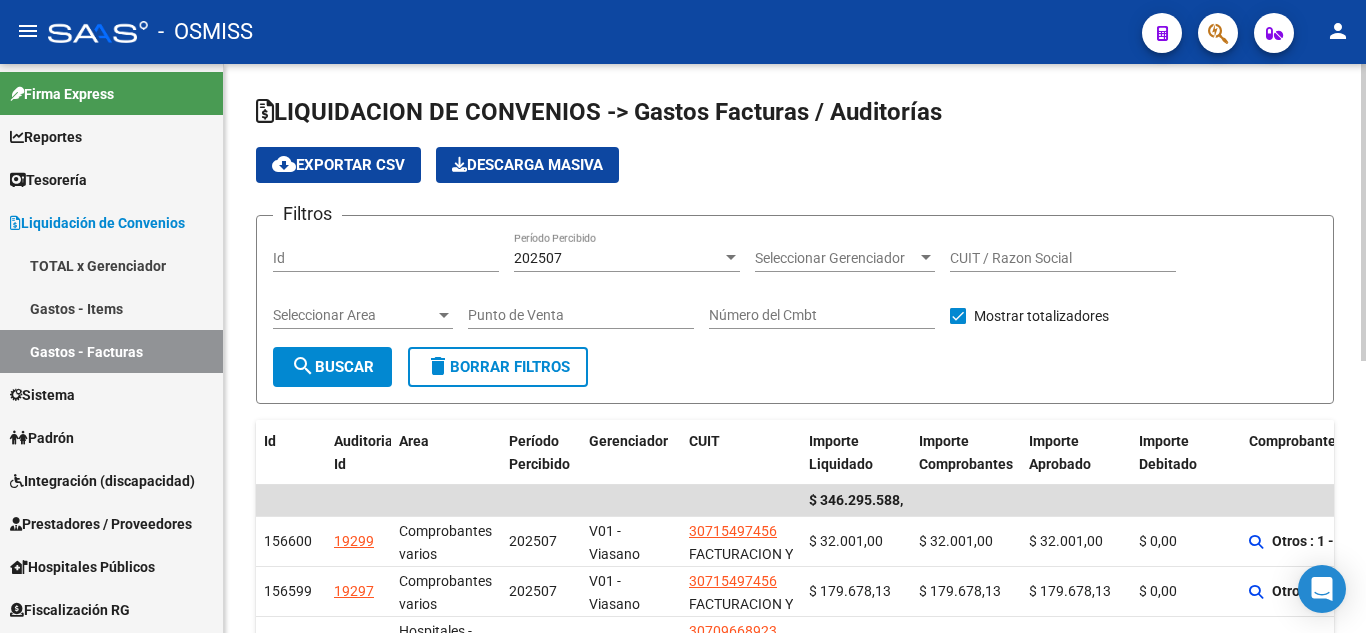 click on "Seleccionar Gerenciador Seleccionar Gerenciador" 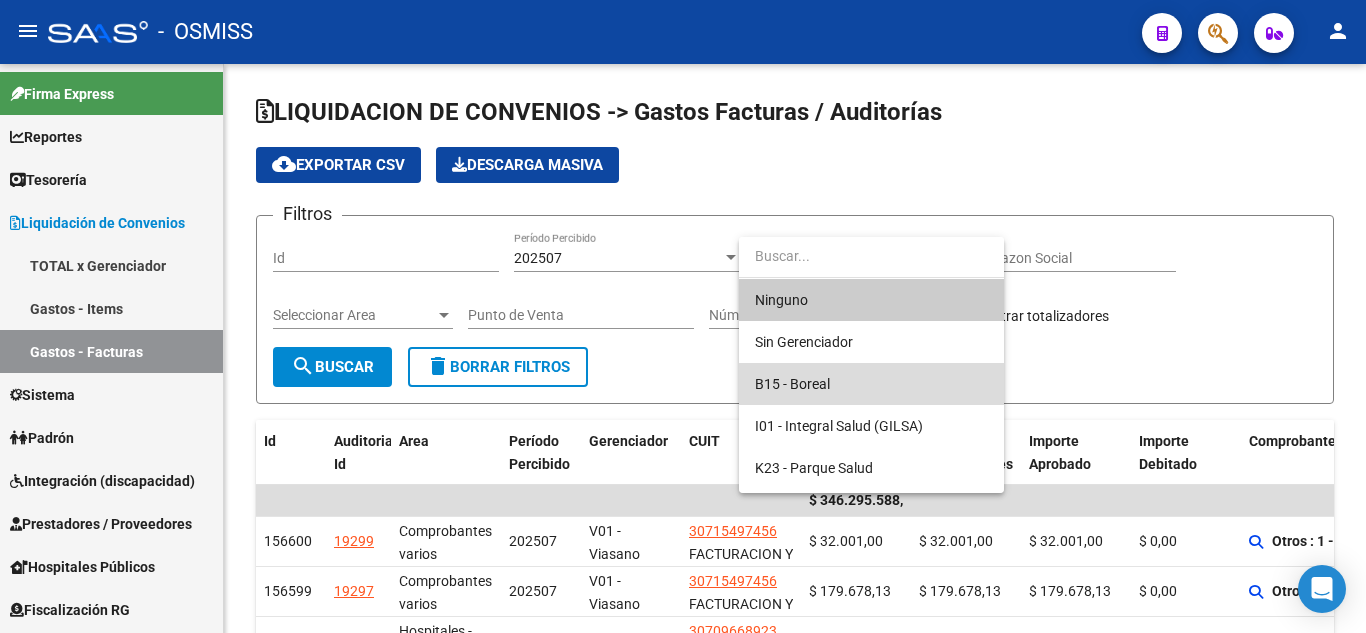 click on "B15 - Boreal" at bounding box center [871, 384] 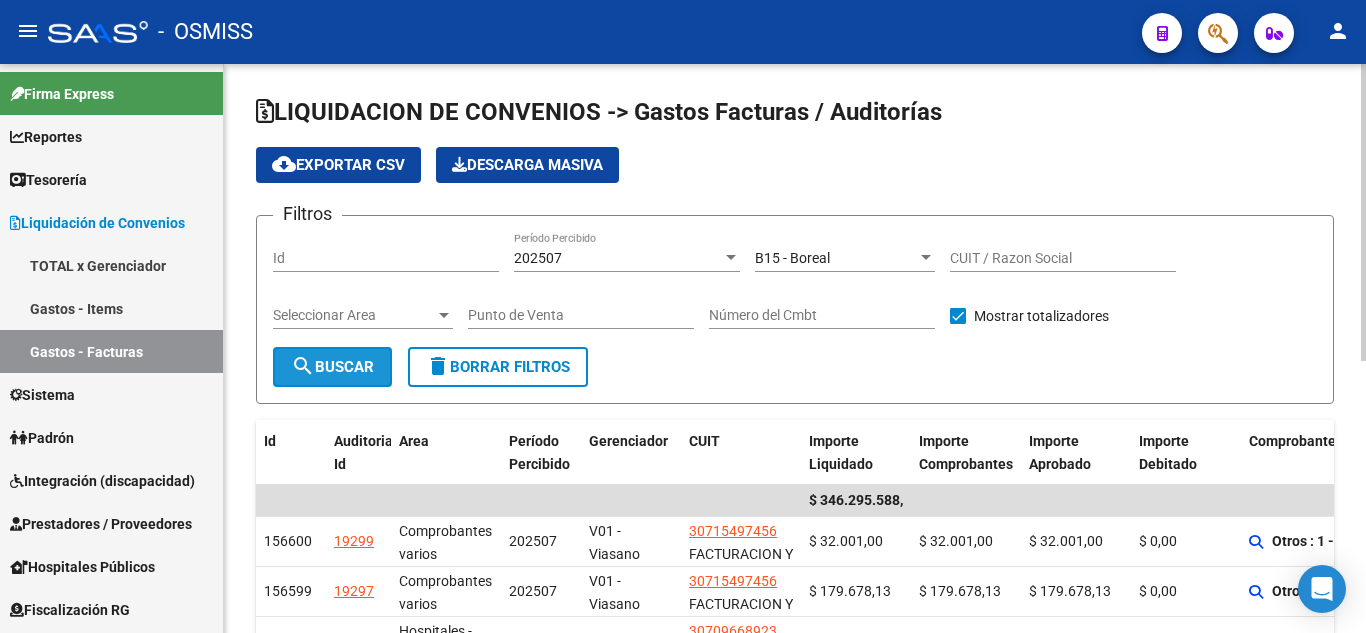 click on "search  Buscar" 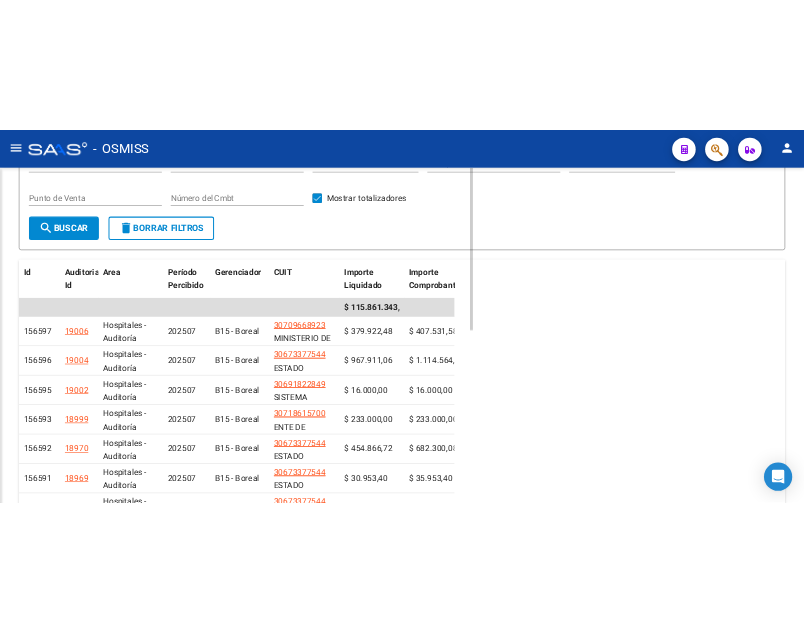 scroll, scrollTop: 194, scrollLeft: 0, axis: vertical 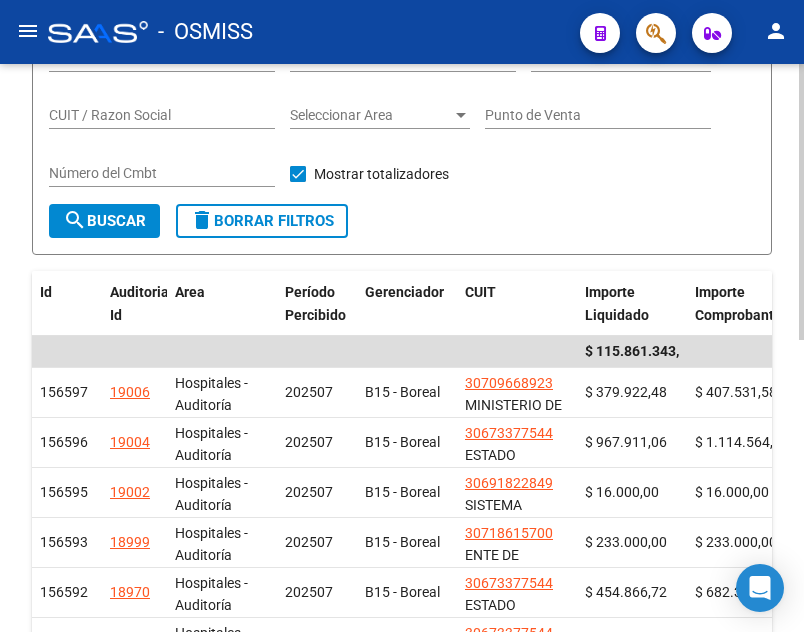 click on "Filtros Id 202507 Período Percibido B15 - Boreal Seleccionar Gerenciador CUIT / Razon Social Seleccionar Area Seleccionar Area Punto de Venta Número del Cmbt Mostrar totalizadores" 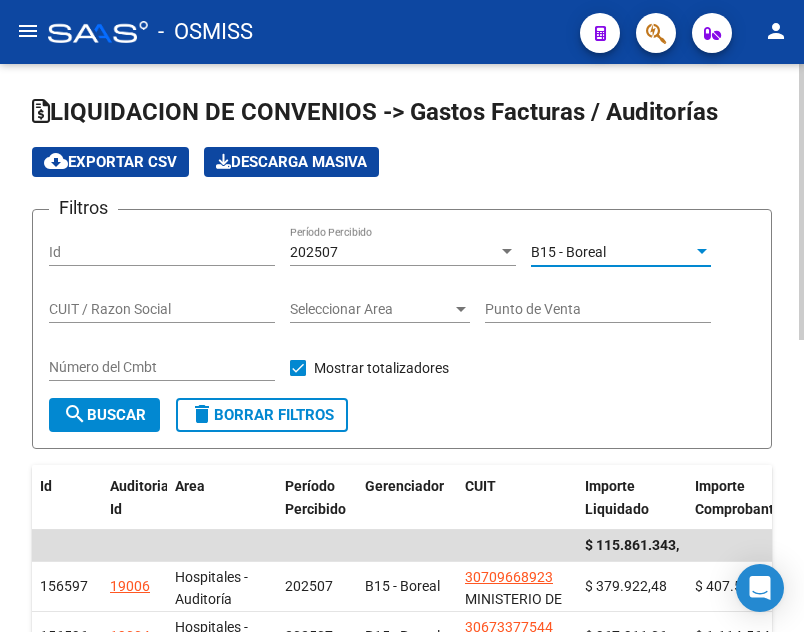 click on "B15 - Boreal" at bounding box center [568, 252] 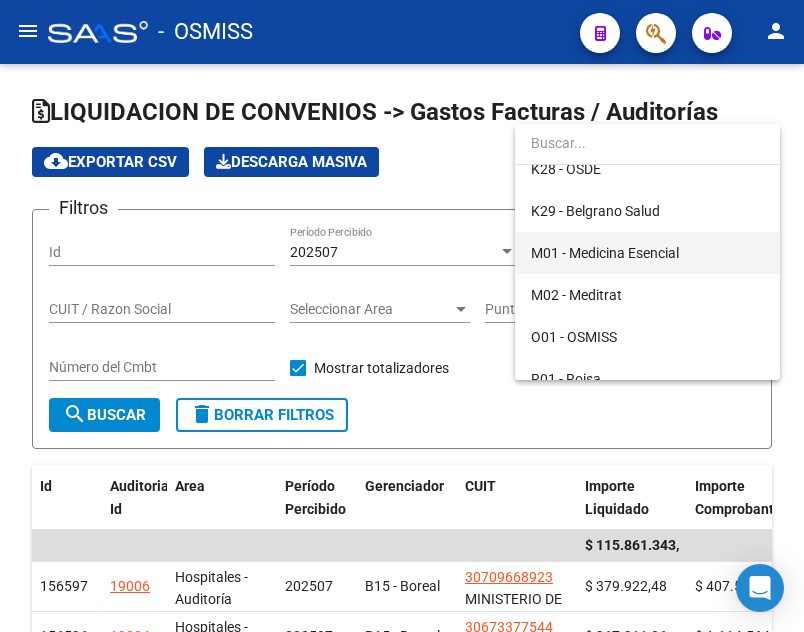 scroll, scrollTop: 400, scrollLeft: 0, axis: vertical 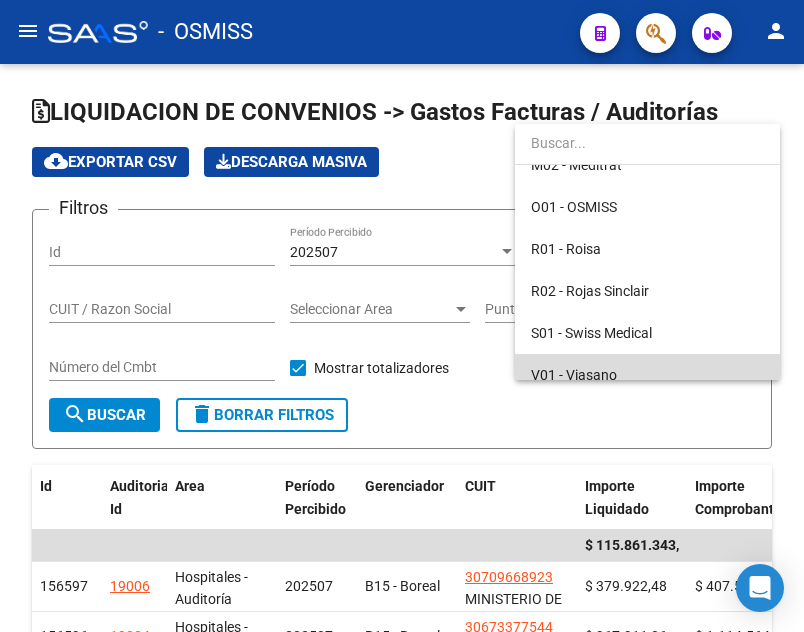 click on "V01 - Viasano" at bounding box center [647, 375] 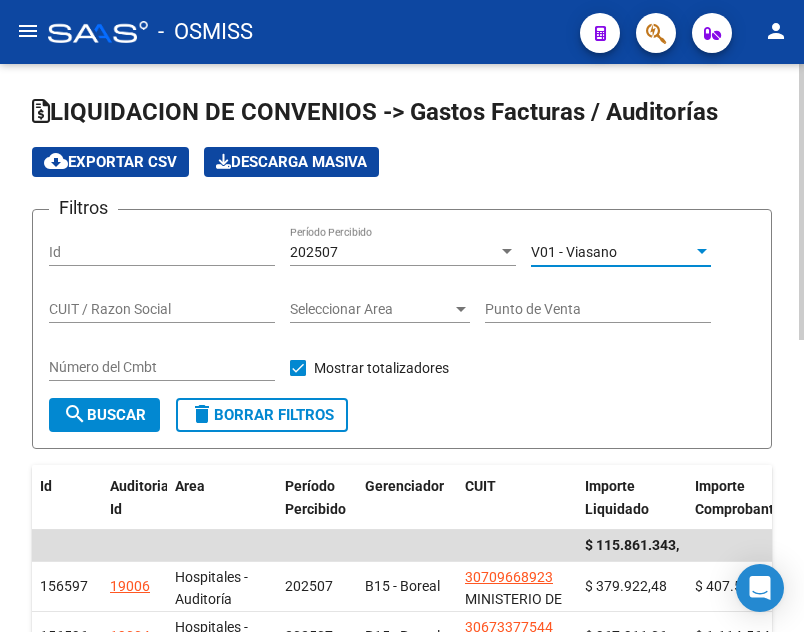 click on "search" 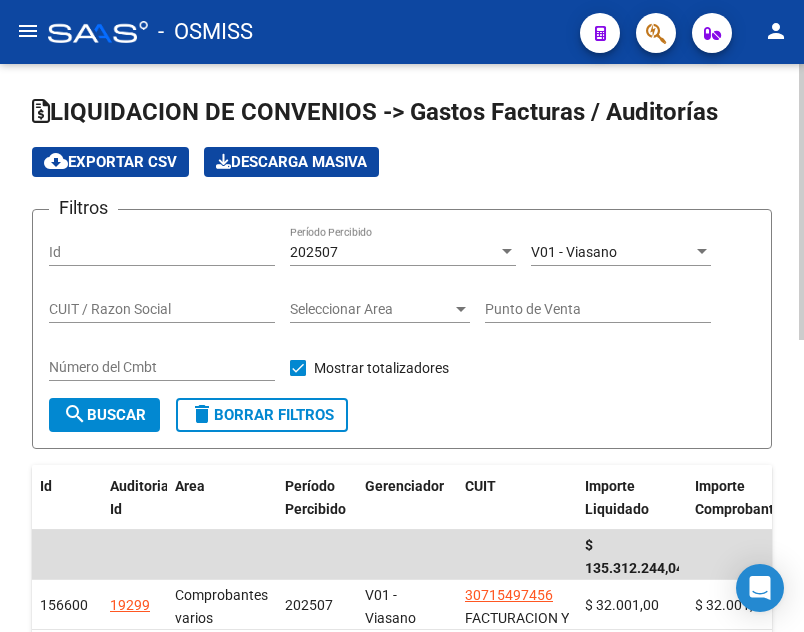 scroll, scrollTop: 100, scrollLeft: 0, axis: vertical 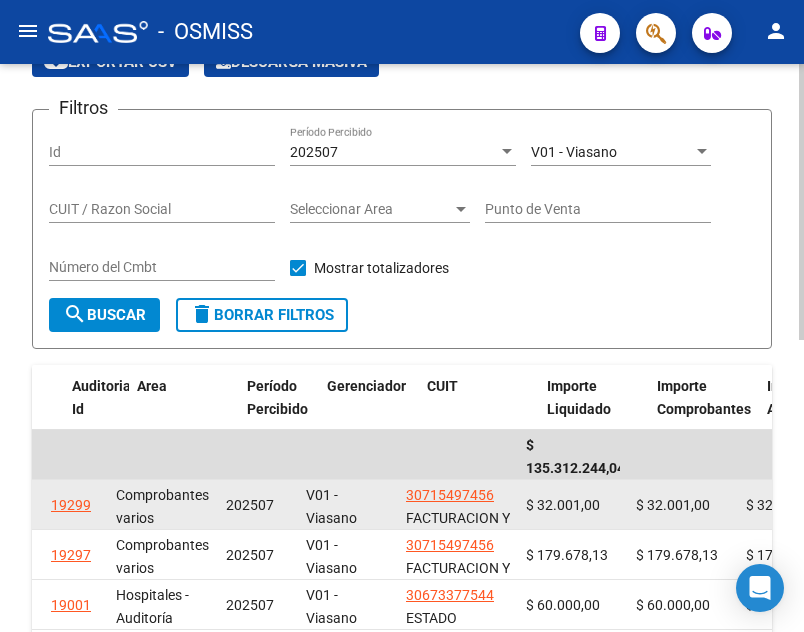 drag, startPoint x: 326, startPoint y: 481, endPoint x: 367, endPoint y: 485, distance: 41.19466 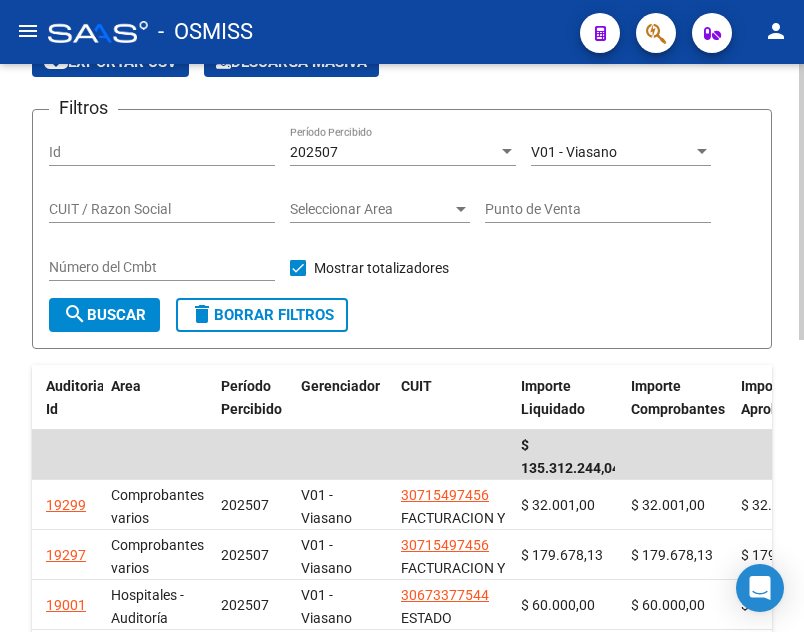 click on "V01 - Viasano Seleccionar Gerenciador" 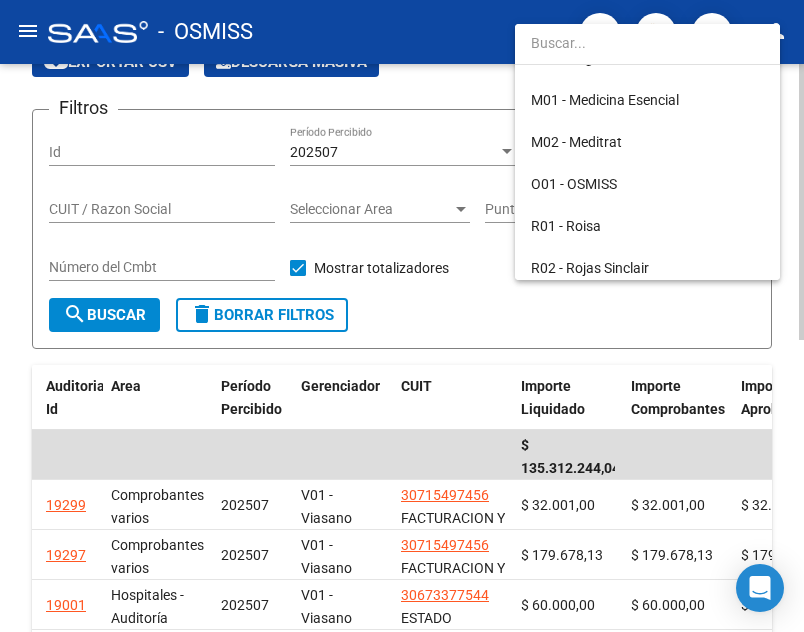 scroll, scrollTop: 284, scrollLeft: 0, axis: vertical 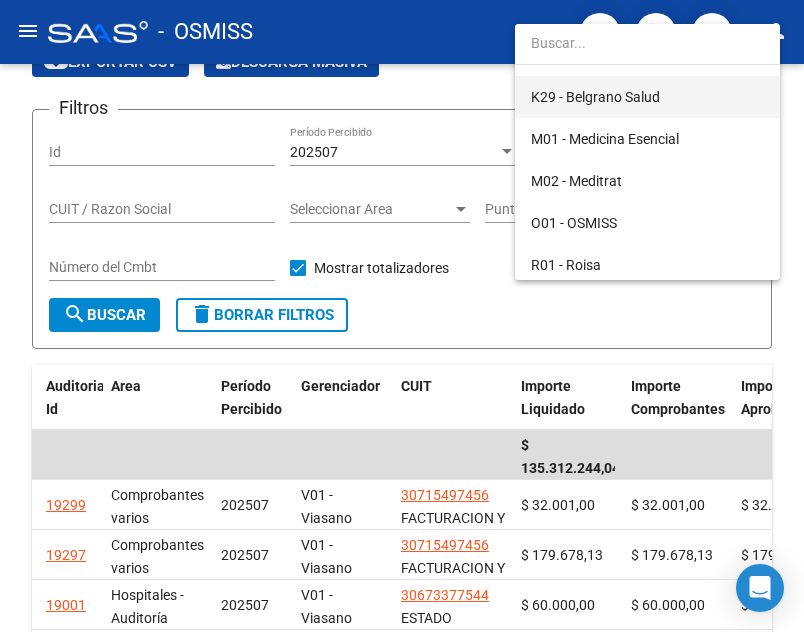 click on "K29 - Belgrano Salud" at bounding box center [647, 97] 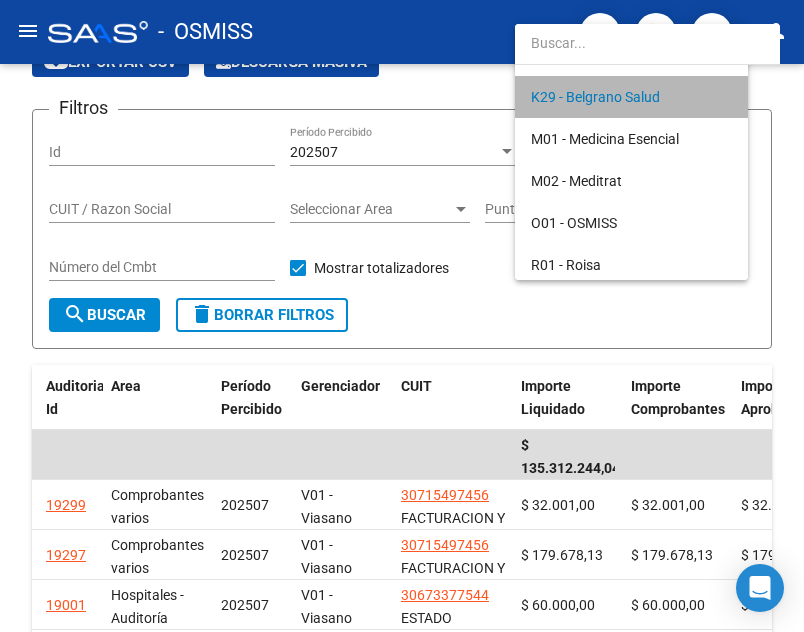 scroll, scrollTop: 294, scrollLeft: 0, axis: vertical 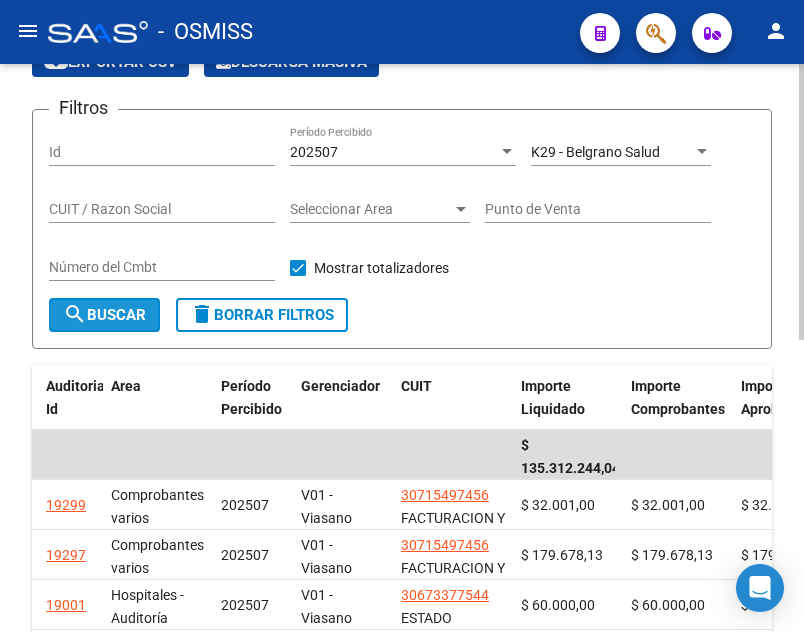 click on "search" 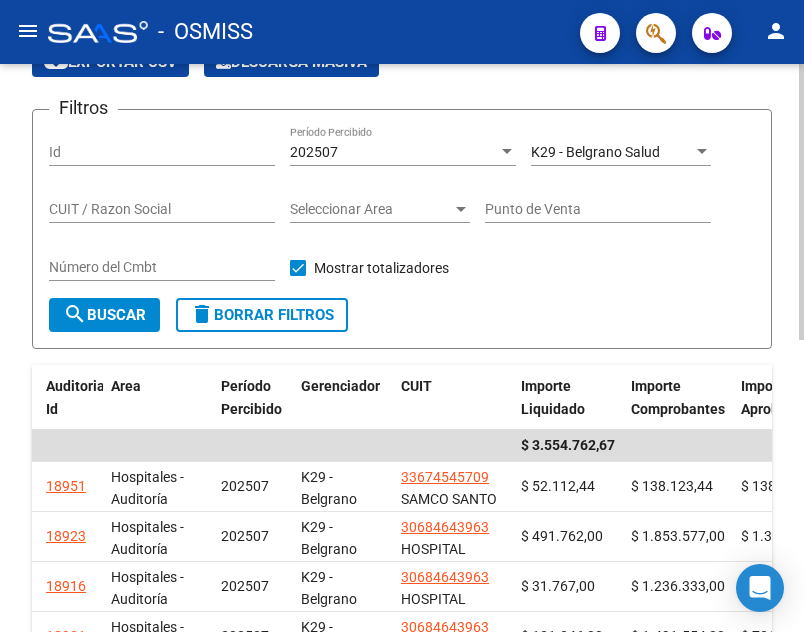 click on "K29 - Belgrano Salud" at bounding box center (595, 152) 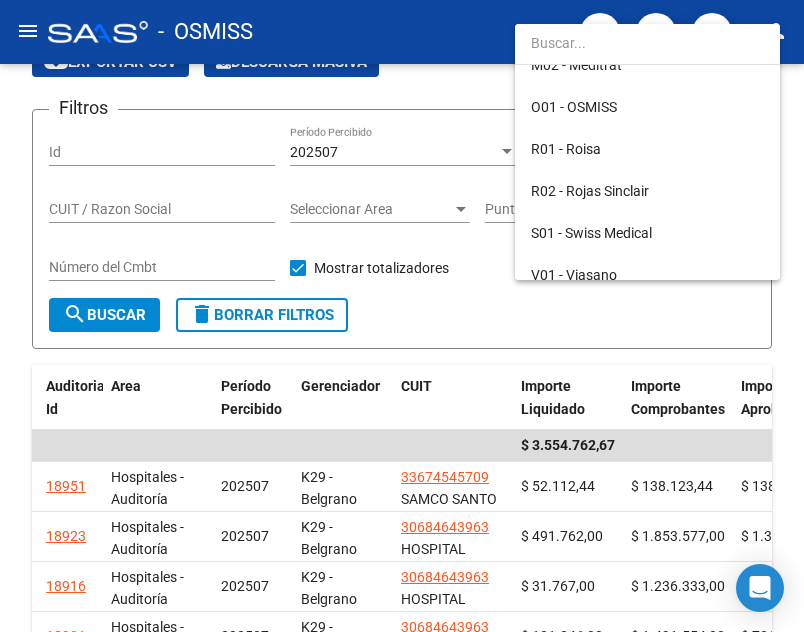 scroll, scrollTop: 500, scrollLeft: 0, axis: vertical 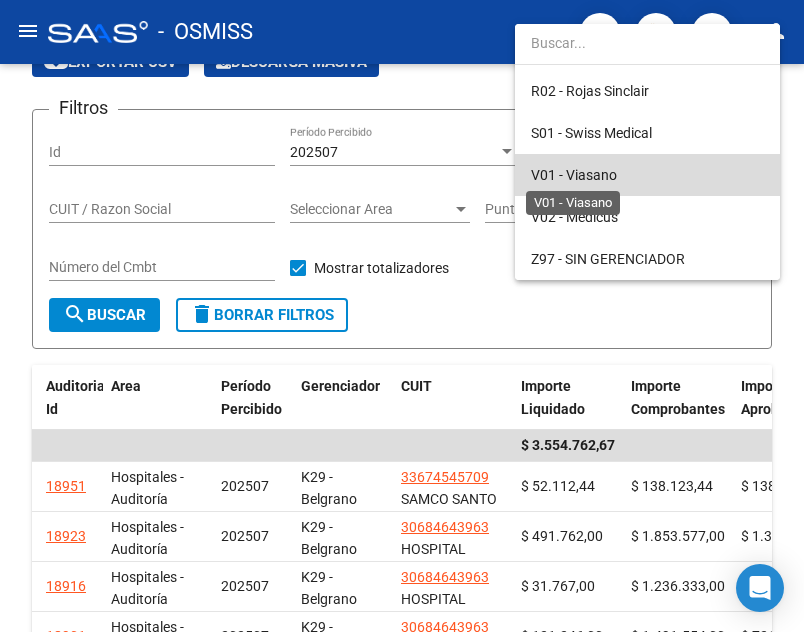 click on "V01 - Viasano" at bounding box center (574, 175) 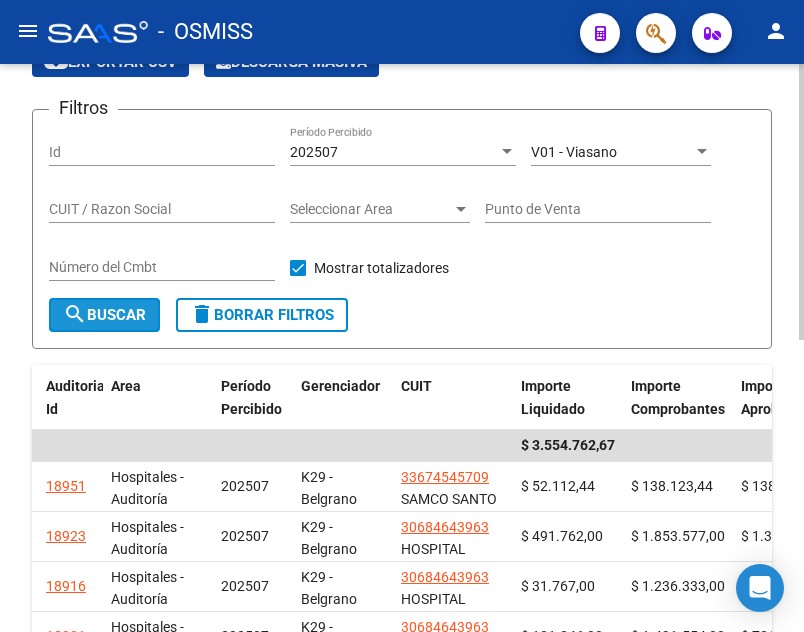 click on "search" 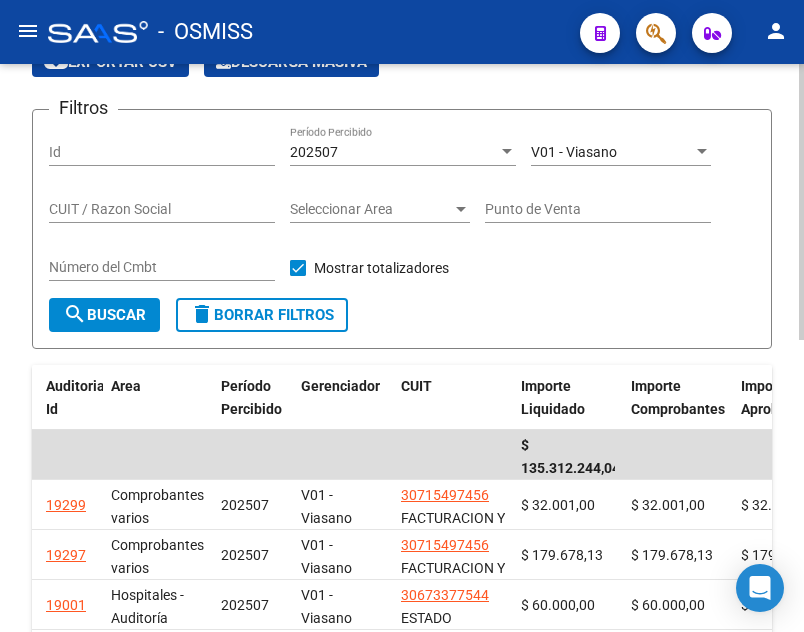 click on "search  Buscar" 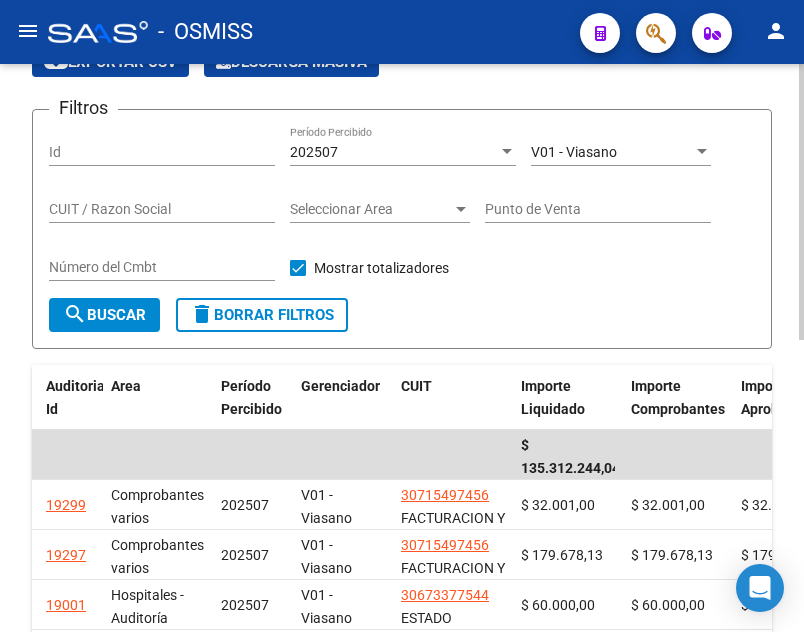 click on "V01 - Viasano" at bounding box center (574, 152) 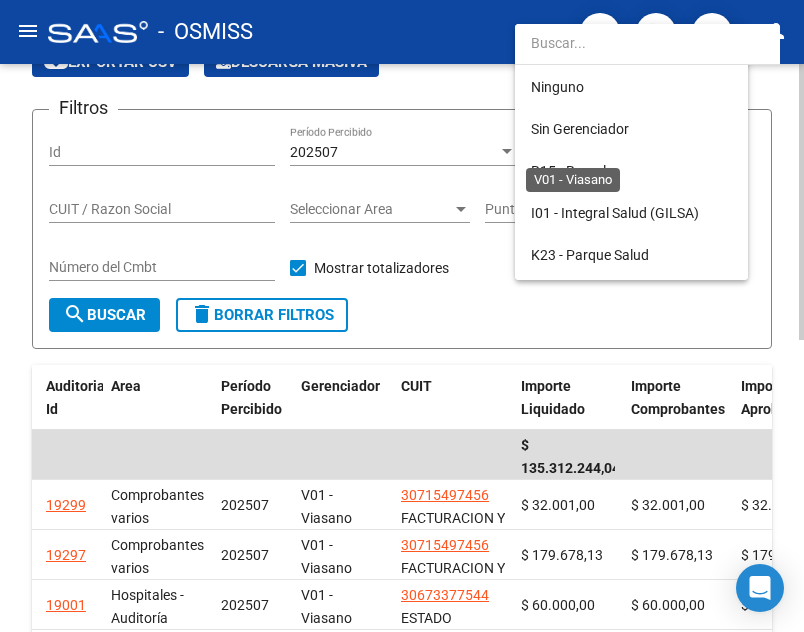 scroll, scrollTop: 523, scrollLeft: 0, axis: vertical 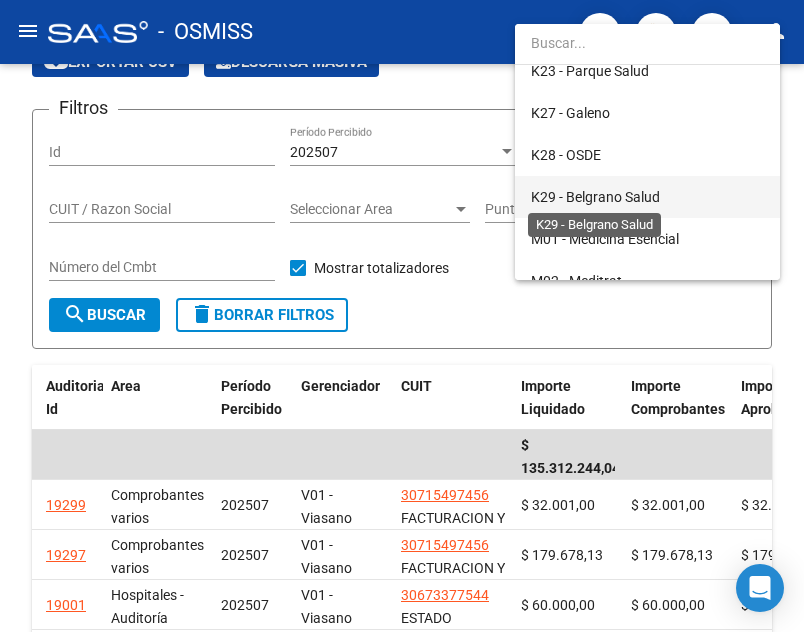 click on "K29 - Belgrano Salud" at bounding box center [595, 197] 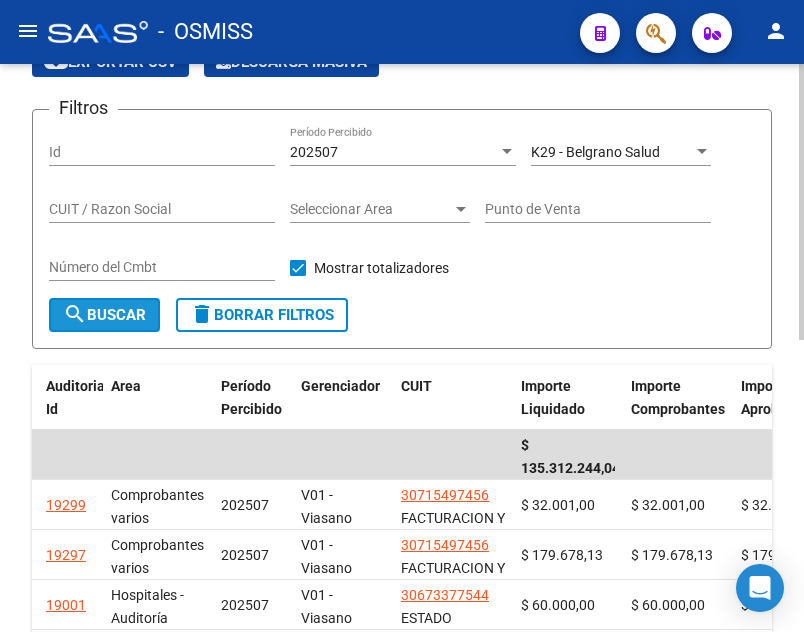 click on "search" 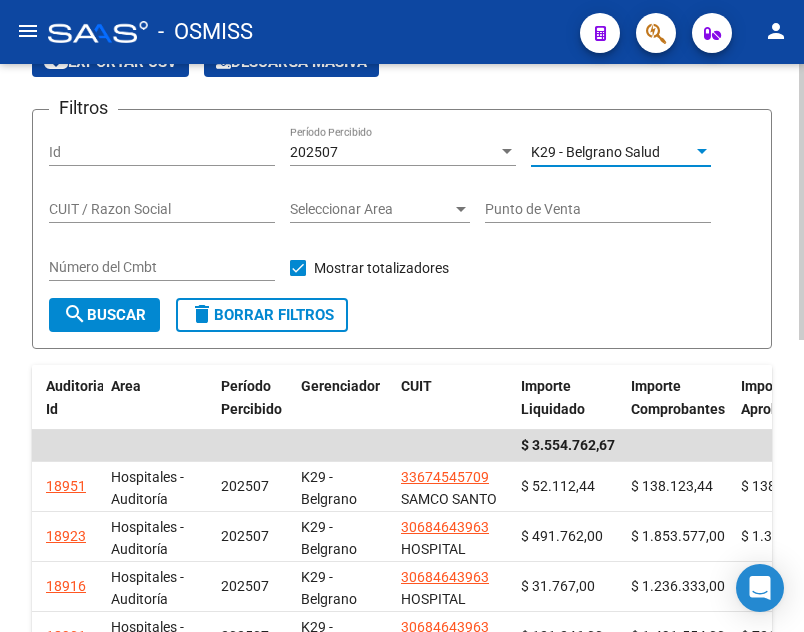 click on "K29 - Belgrano Salud" at bounding box center (595, 152) 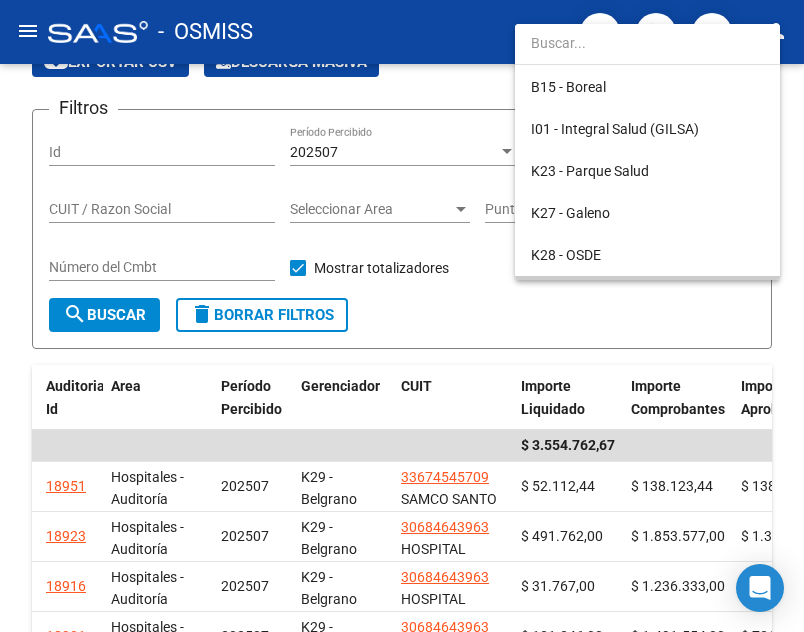 scroll, scrollTop: 0, scrollLeft: 0, axis: both 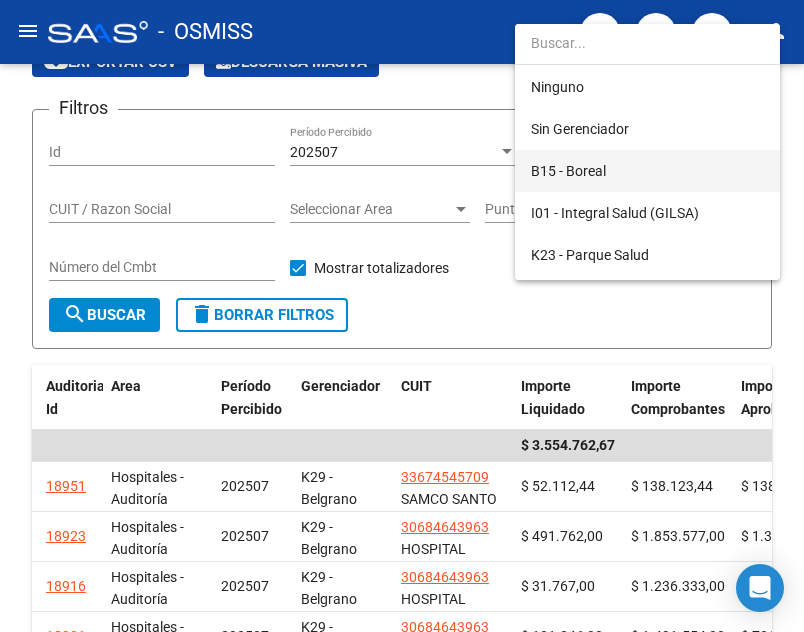 click on "B15 - Boreal" at bounding box center (647, 171) 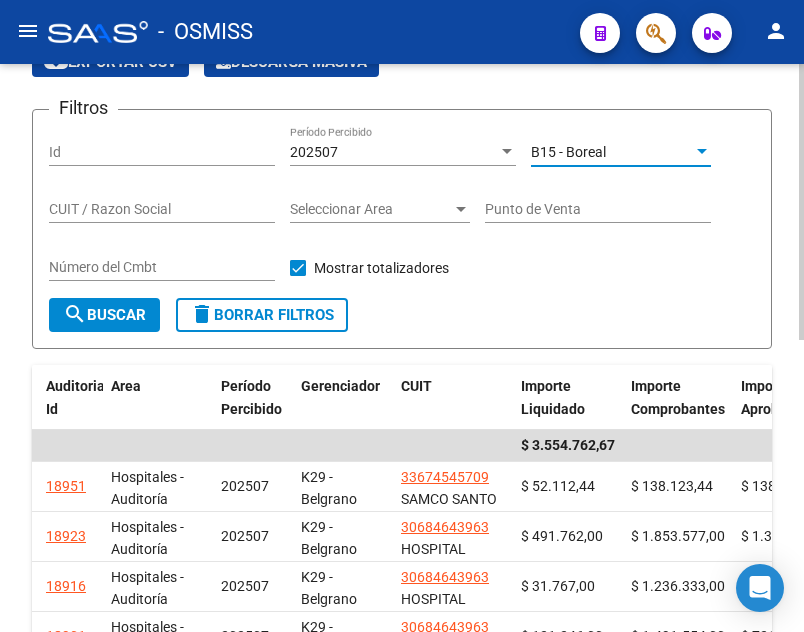 click on "search  Buscar" 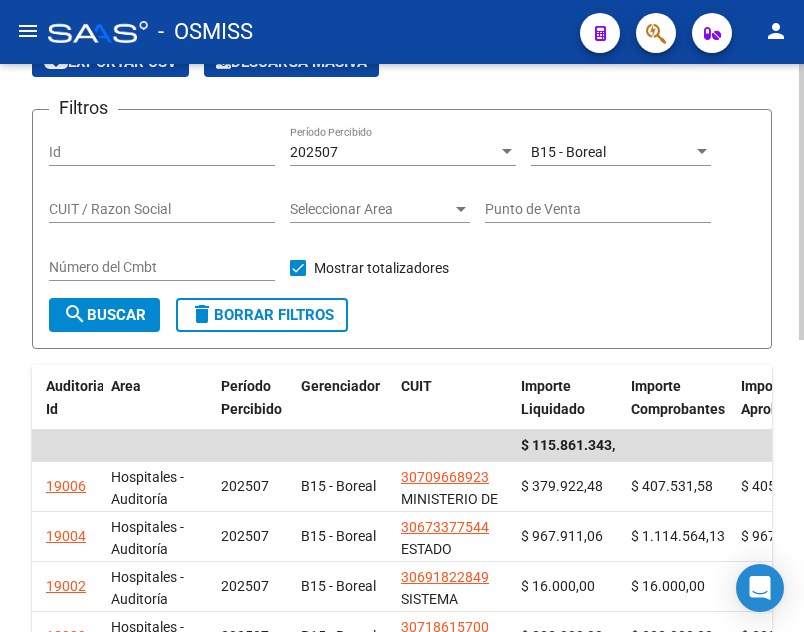 click on "B15 - Boreal Seleccionar Gerenciador" 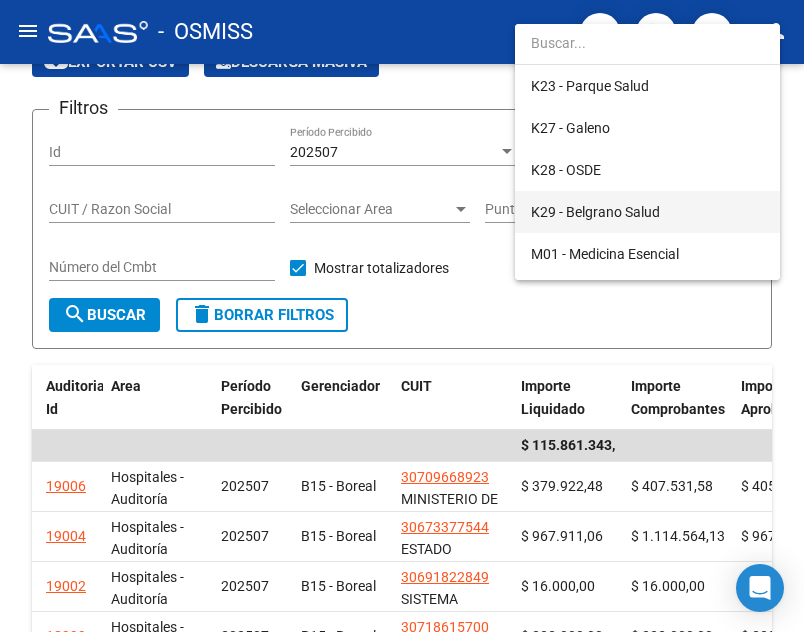 scroll, scrollTop: 219, scrollLeft: 0, axis: vertical 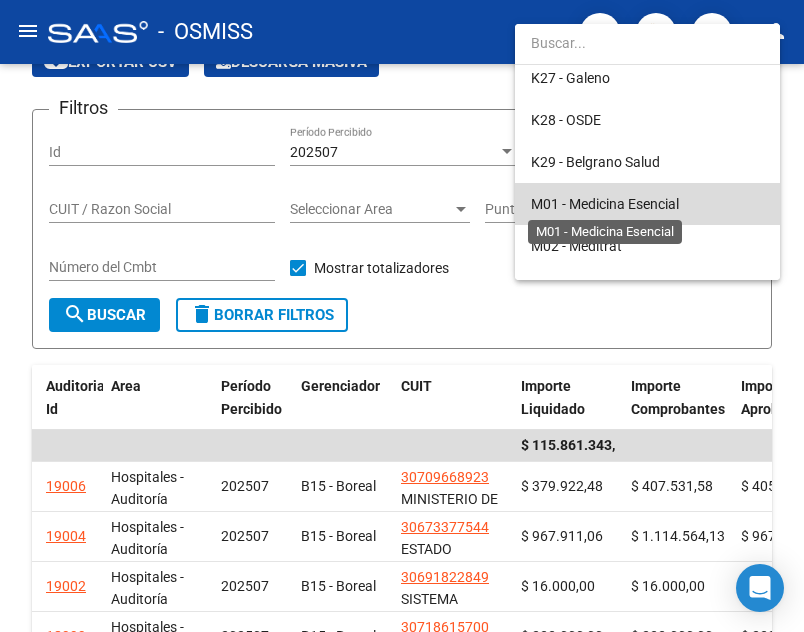 click on "M01 - Medicina Esencial" at bounding box center [605, 204] 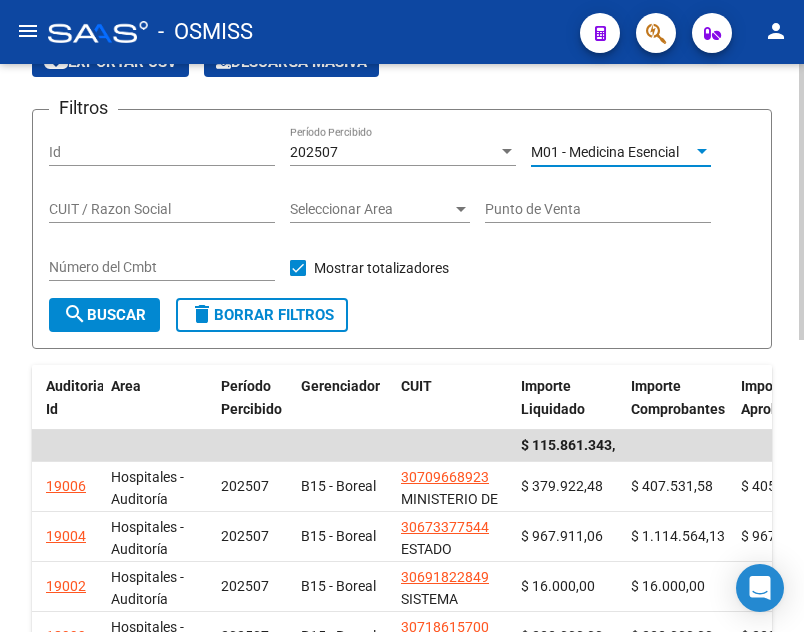 click on "search  Buscar" 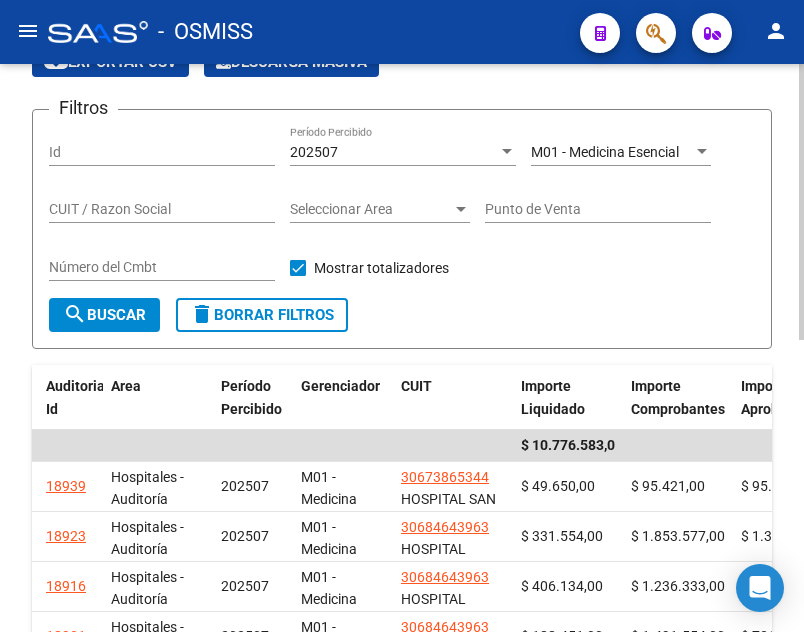 click on "search  Buscar" 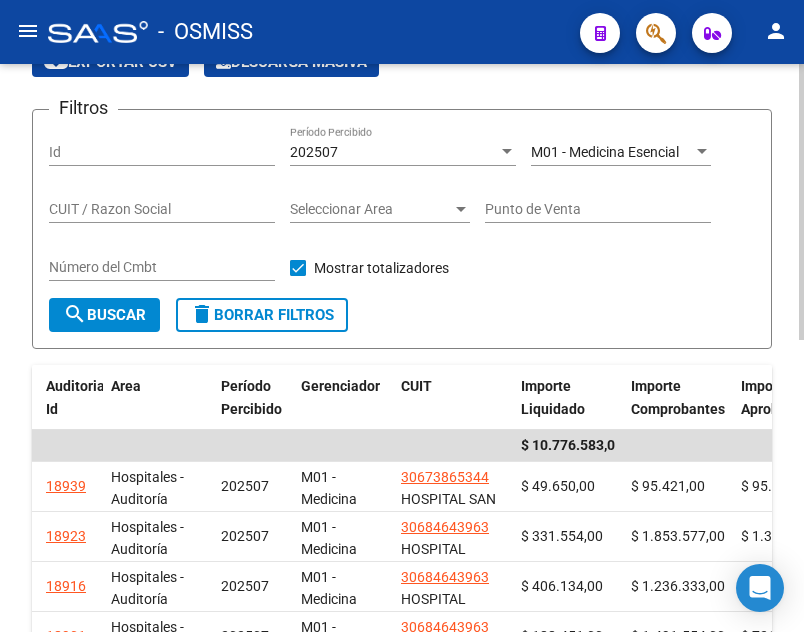 click on "M01 - Medicina Esencial Seleccionar Gerenciador" 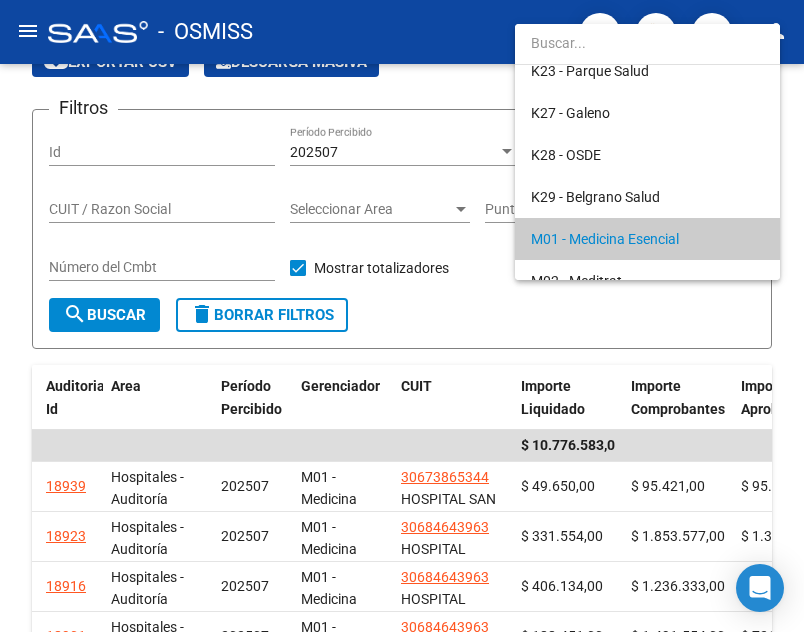 scroll, scrollTop: 0, scrollLeft: 0, axis: both 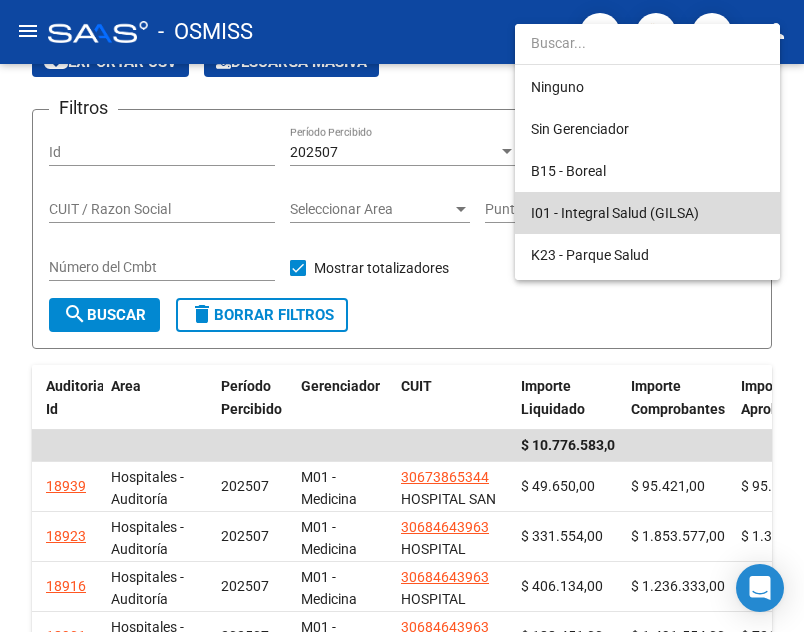 click on "I01 - Integral Salud (GILSA)" at bounding box center (647, 213) 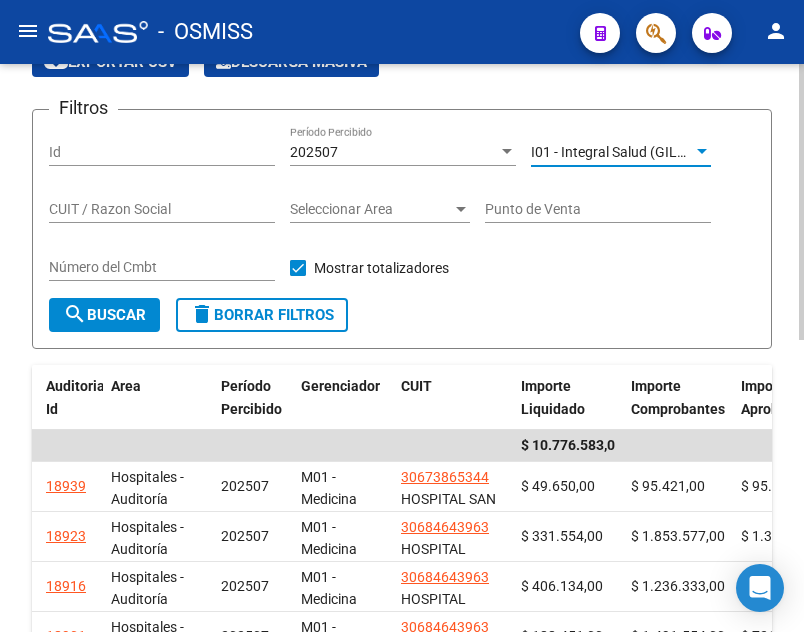 click on "search  Buscar" 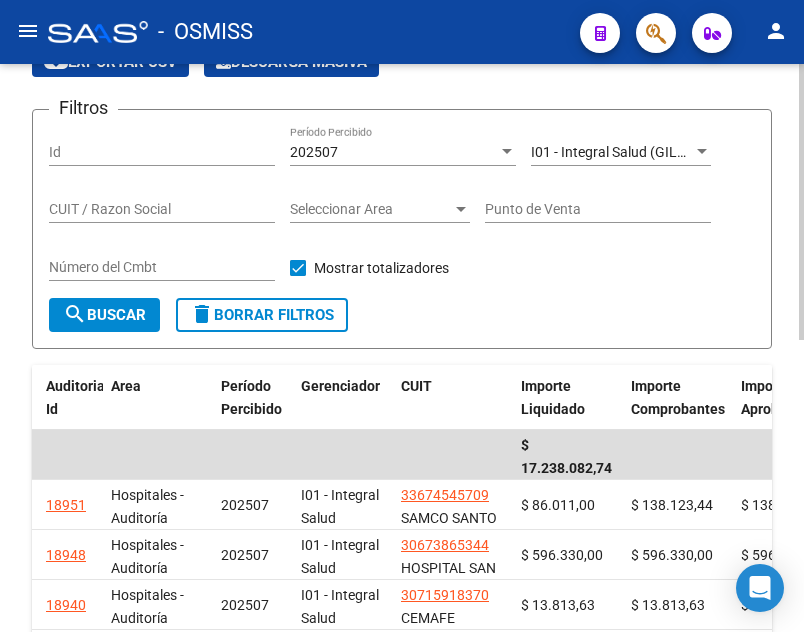click on "I01 - Integral Salud (GILSA) Seleccionar Gerenciador" 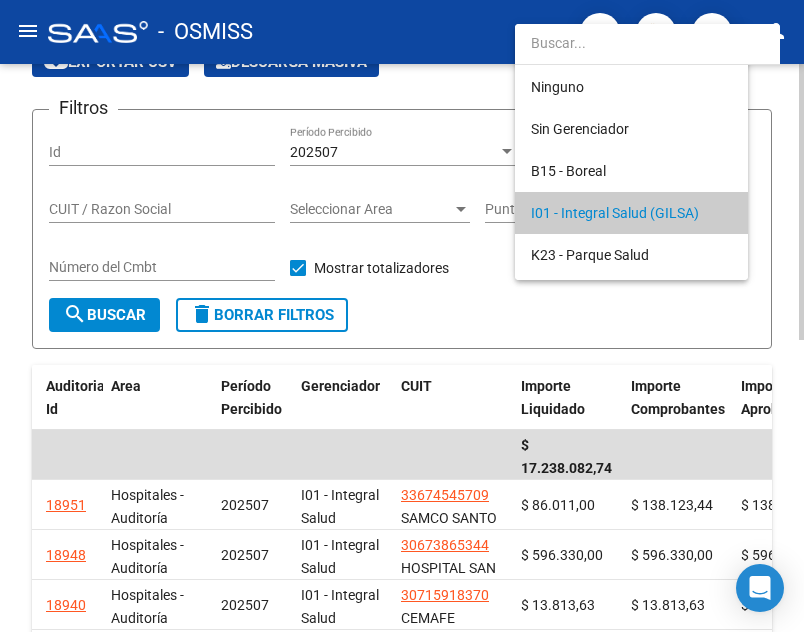 scroll, scrollTop: 61, scrollLeft: 0, axis: vertical 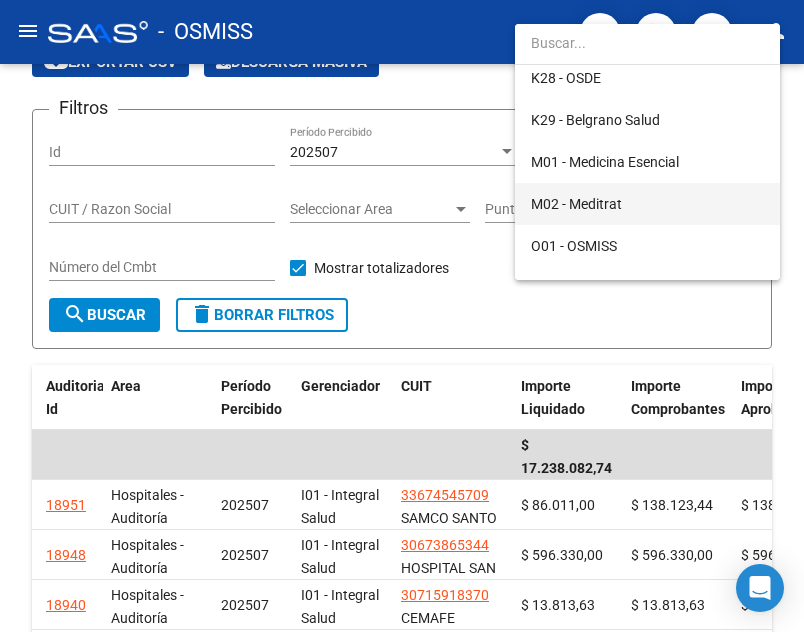 click on "M02 - Meditrat" at bounding box center [647, 204] 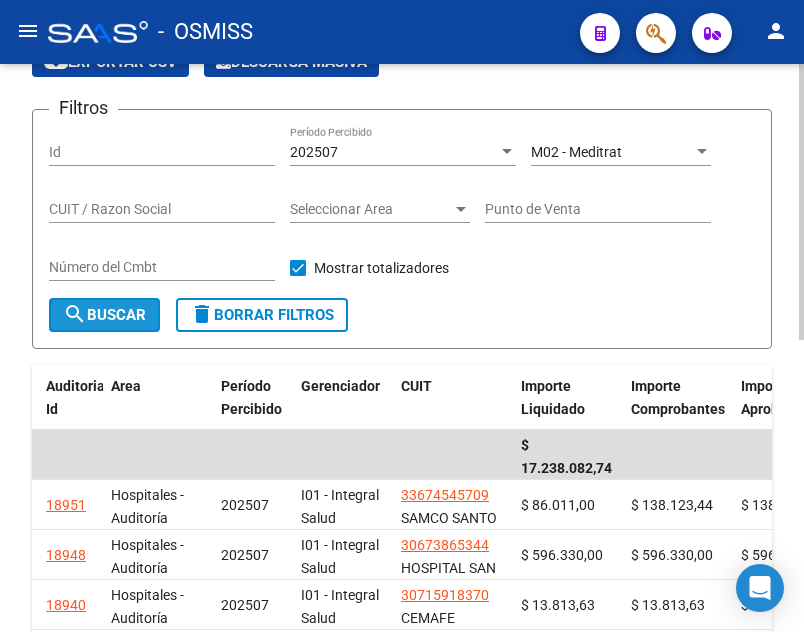 click on "search  Buscar" 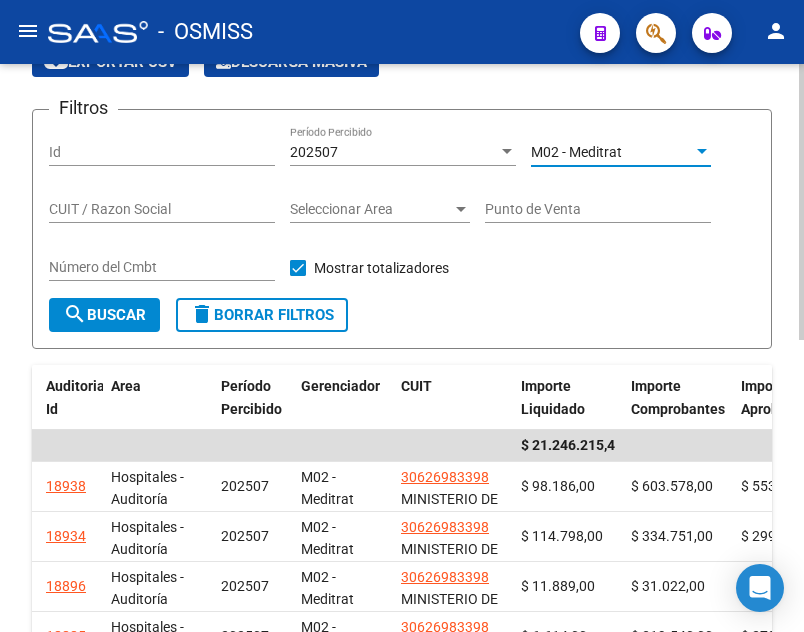 click on "M02 - Meditrat" at bounding box center (576, 152) 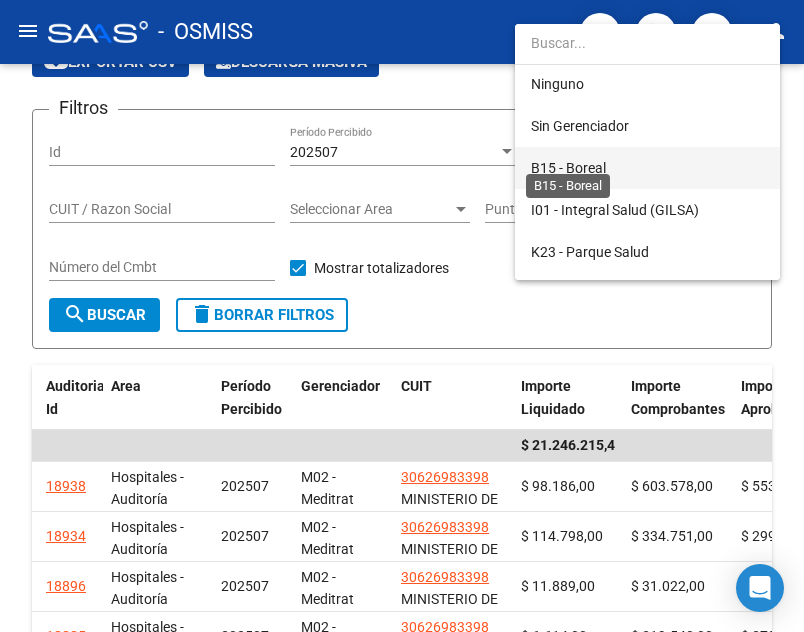 scroll, scrollTop: 0, scrollLeft: 0, axis: both 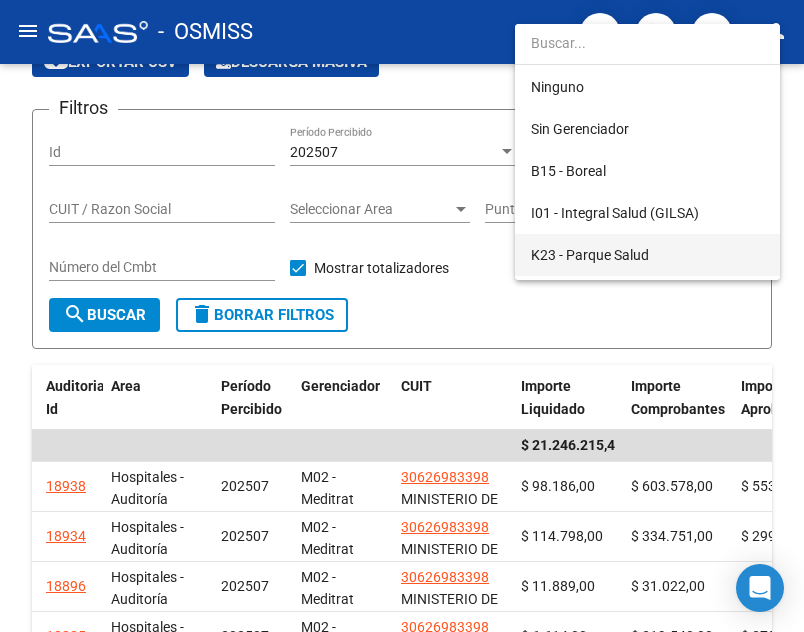 click on "K23 - Parque Salud" at bounding box center [647, 255] 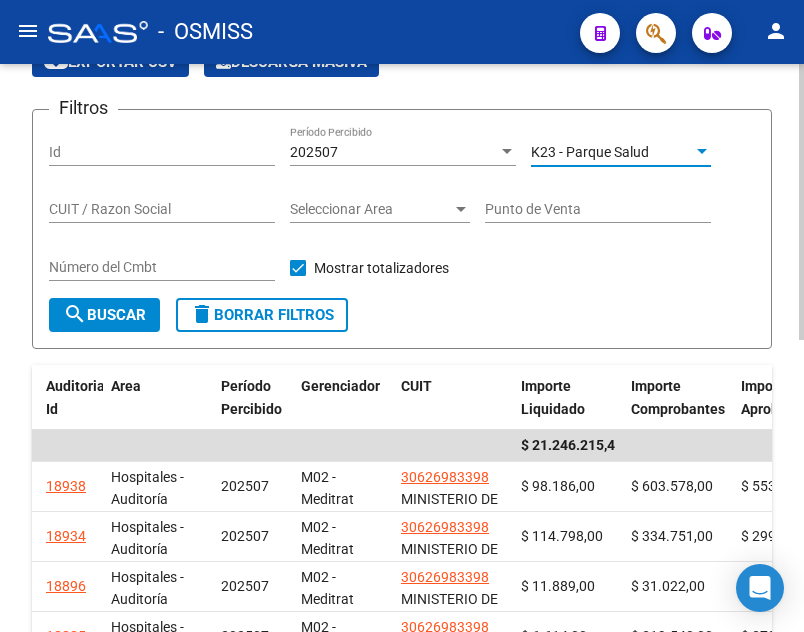 click on "search" 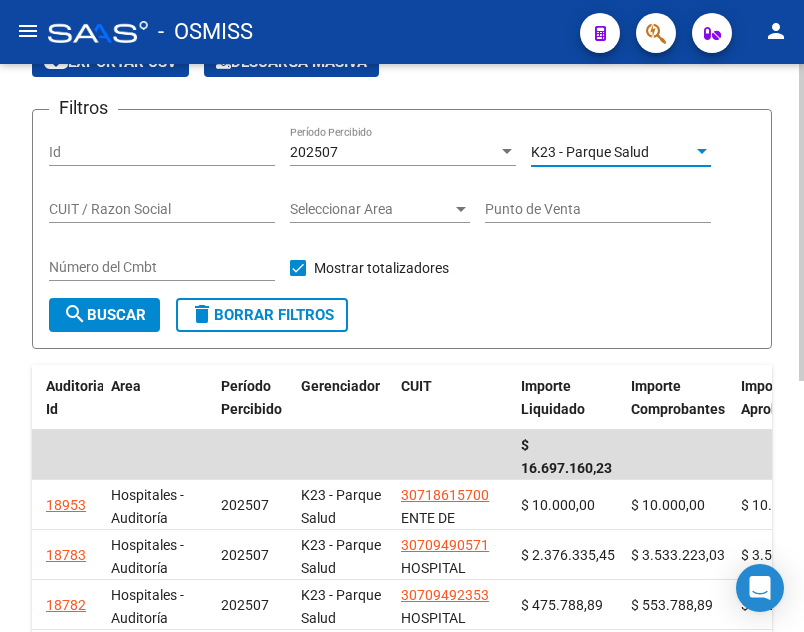 click on "K23 - Parque Salud" at bounding box center [590, 152] 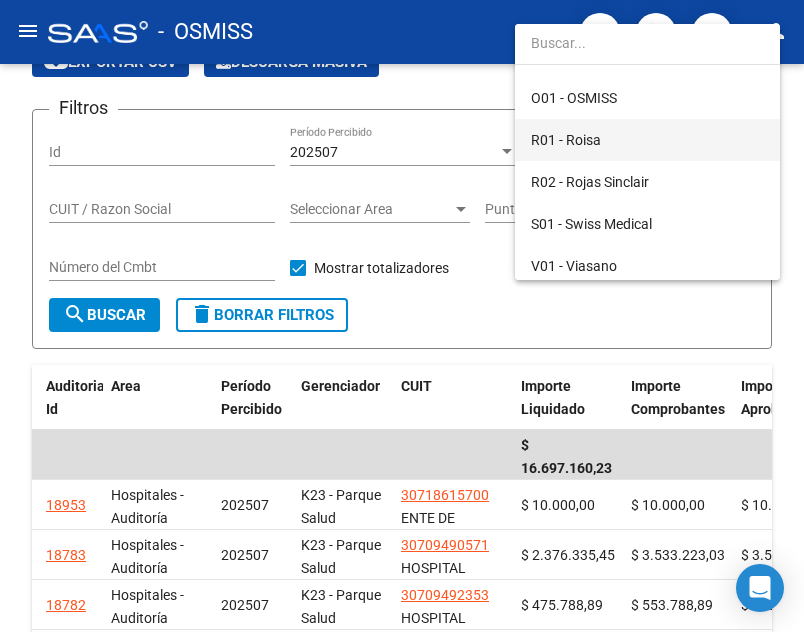 scroll, scrollTop: 503, scrollLeft: 0, axis: vertical 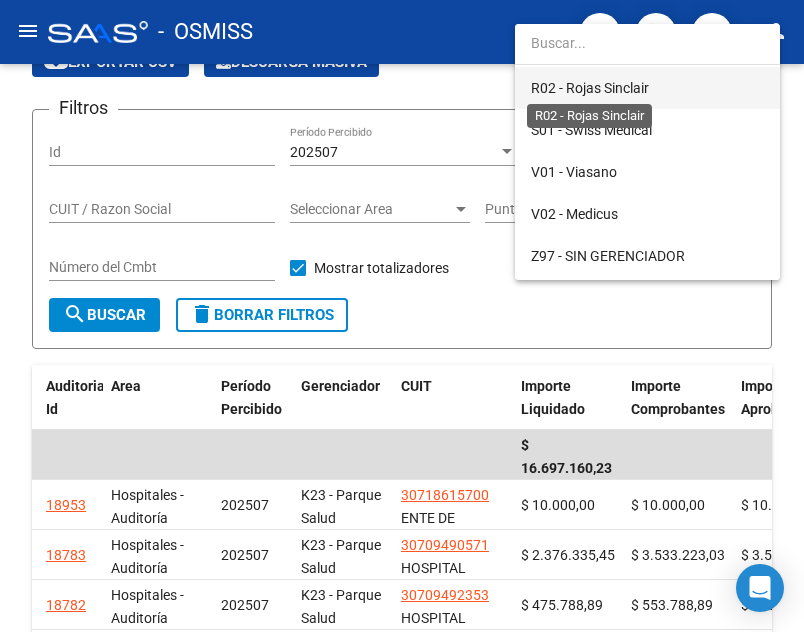 click on "R02 - Rojas Sinclair" at bounding box center [590, 88] 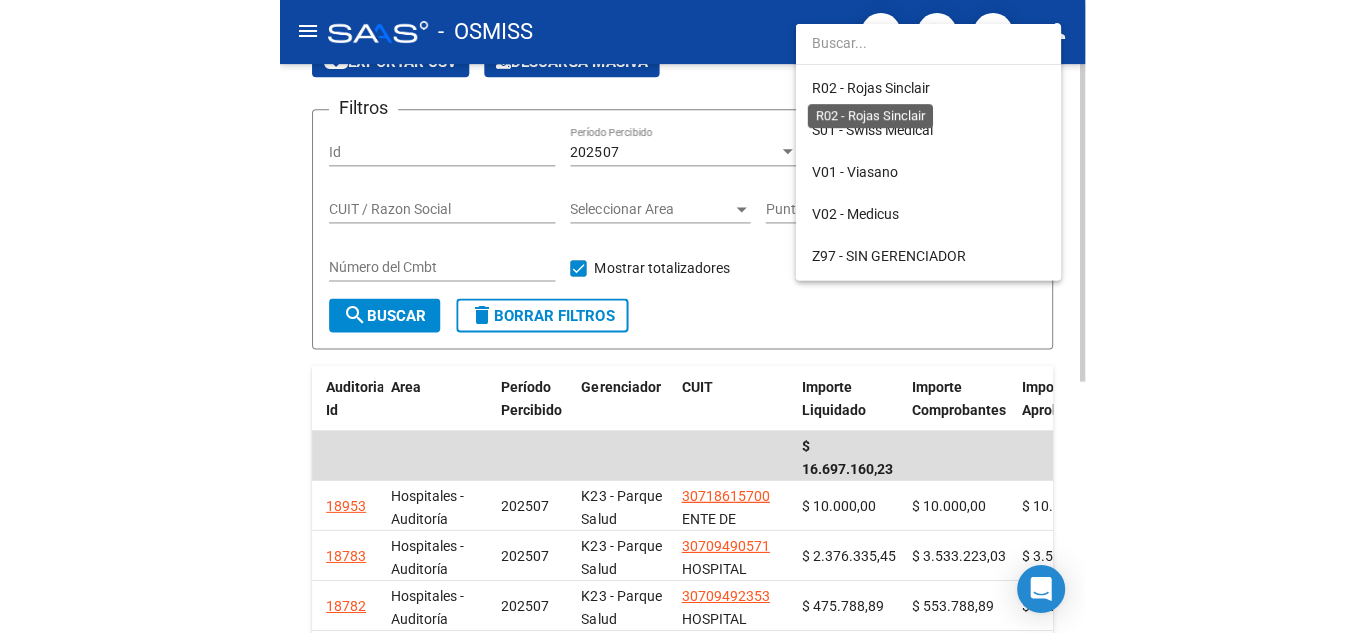 scroll, scrollTop: 504, scrollLeft: 0, axis: vertical 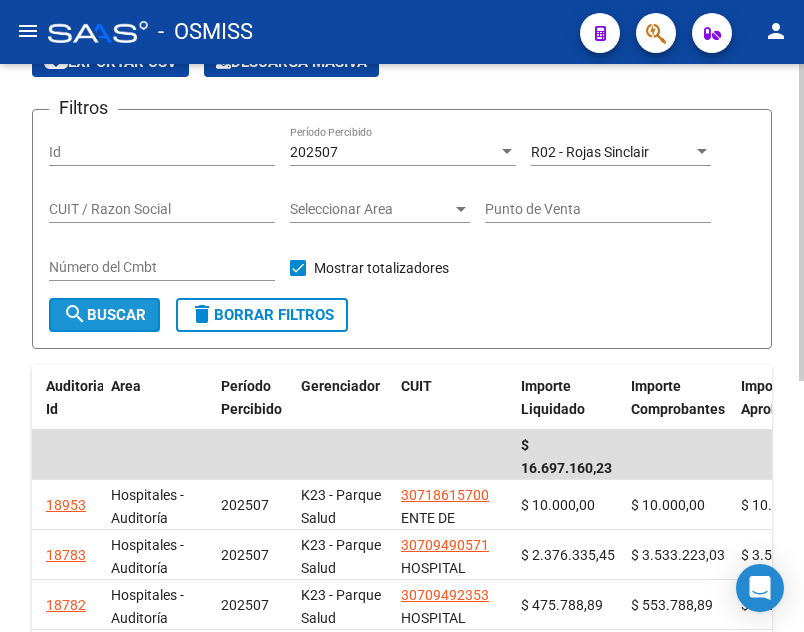click on "search  Buscar" 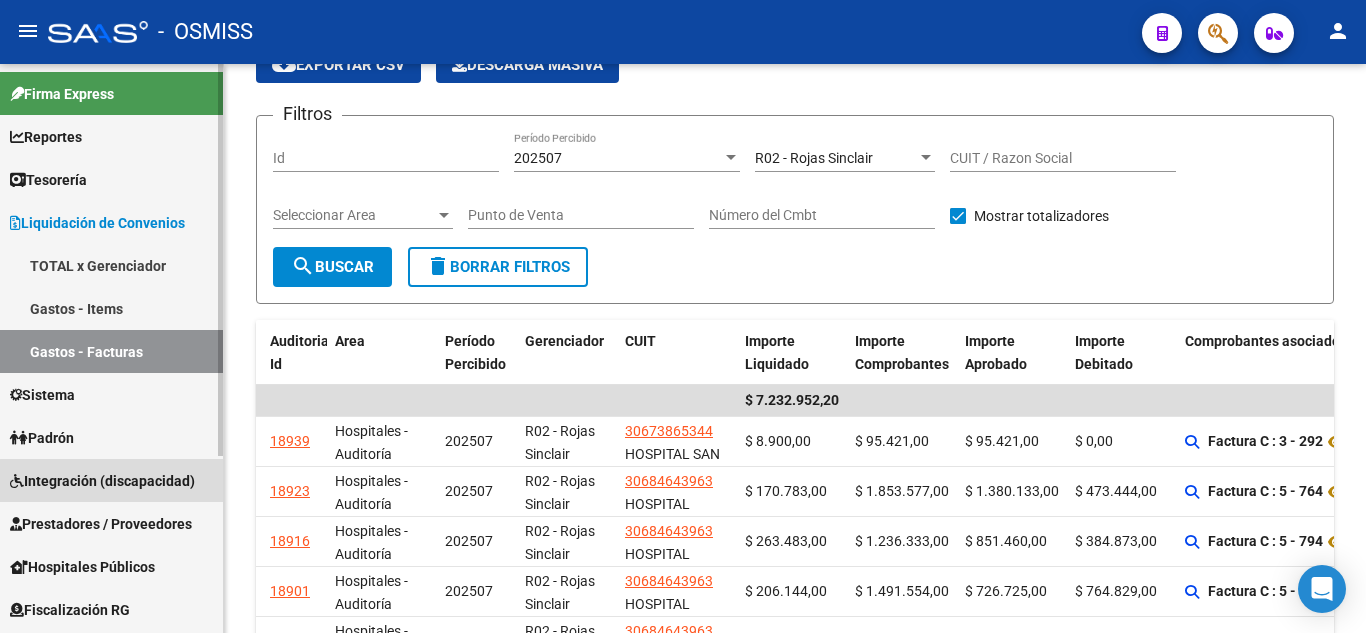 click on "Integración (discapacidad)" at bounding box center [102, 481] 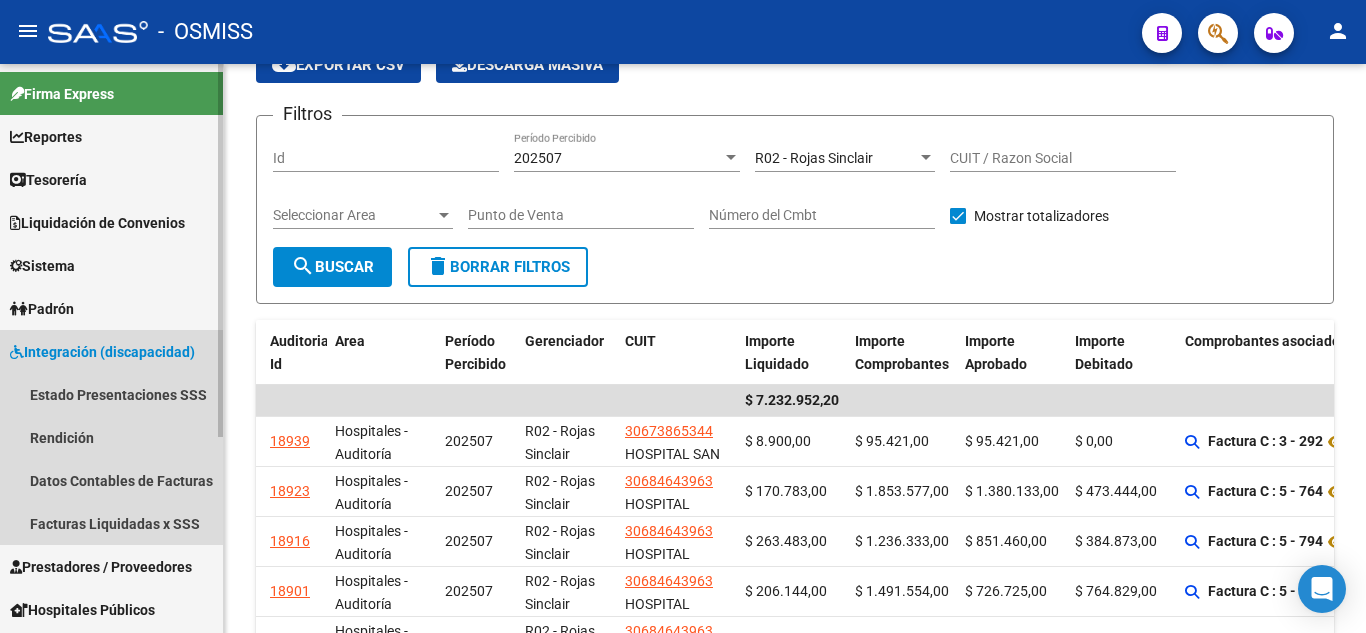 click on "Integración (discapacidad)" at bounding box center [102, 352] 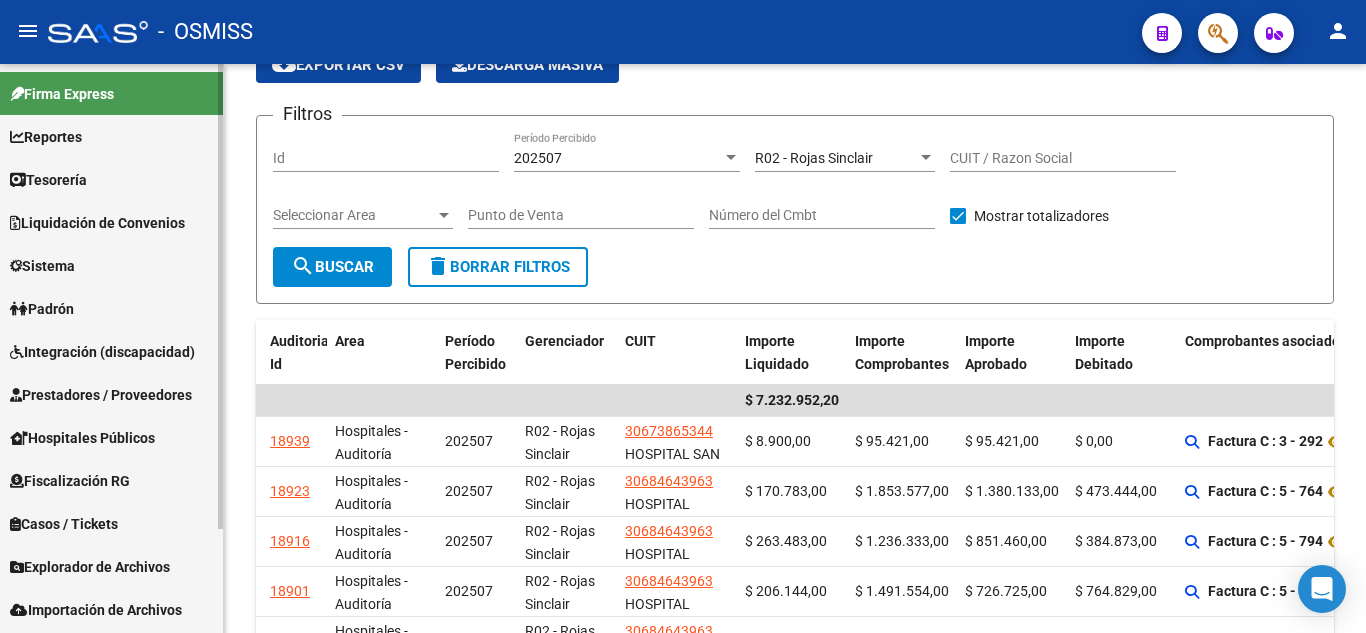click on "Prestadores / Proveedores" at bounding box center [101, 395] 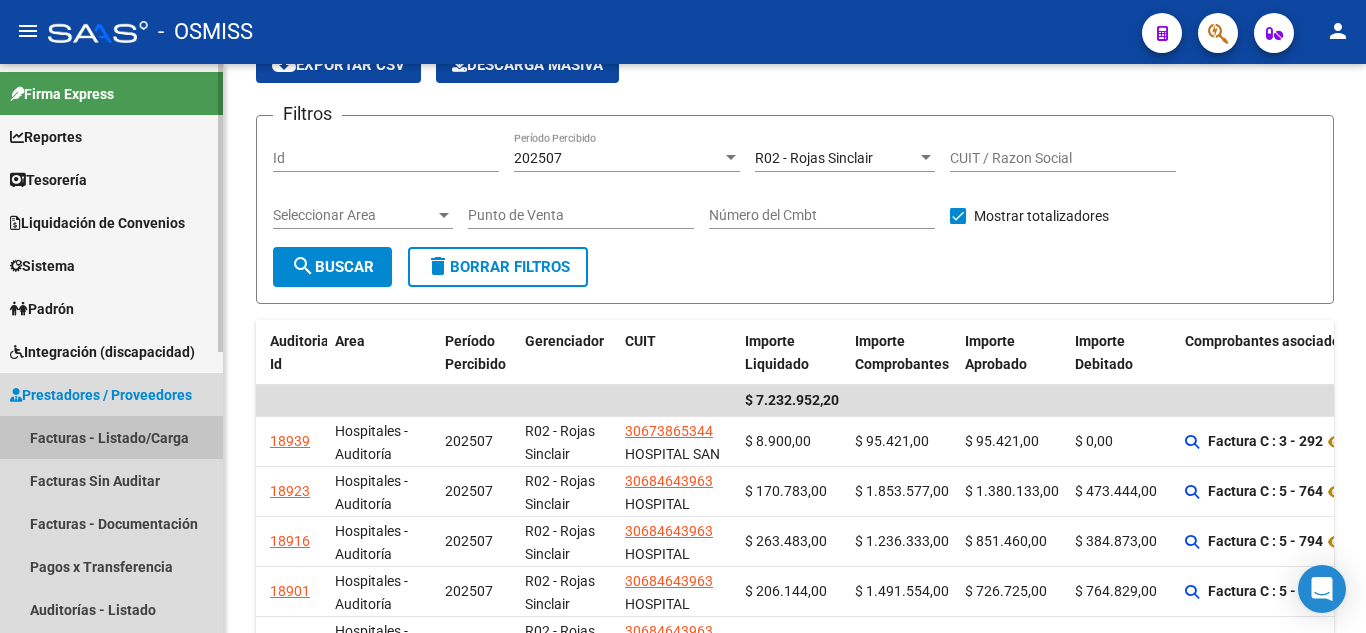 click on "Facturas - Listado/Carga" at bounding box center (111, 437) 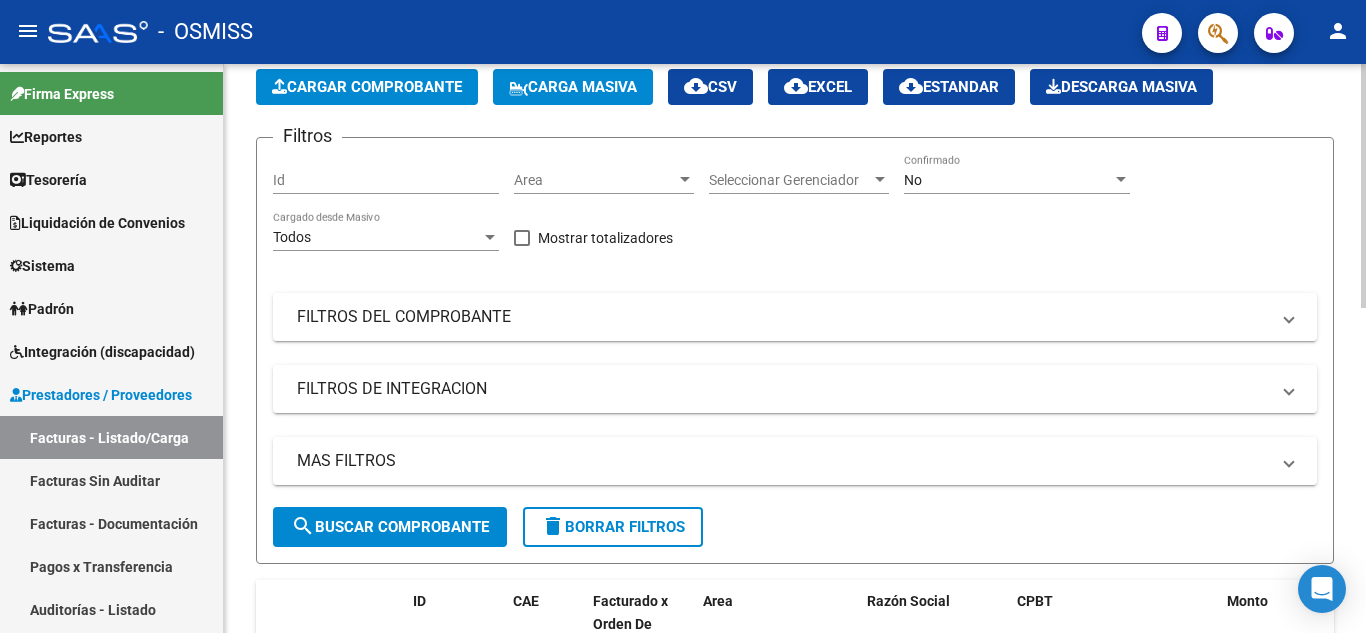 scroll, scrollTop: 0, scrollLeft: 0, axis: both 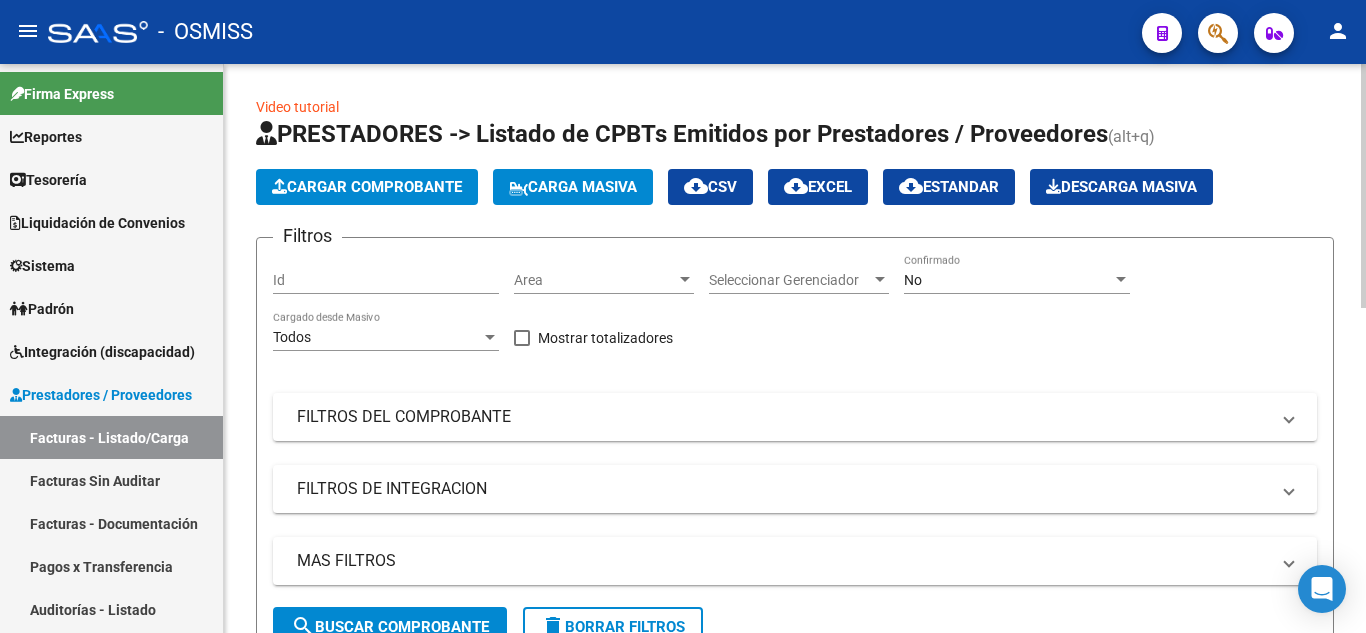 click on "Area" at bounding box center [595, 280] 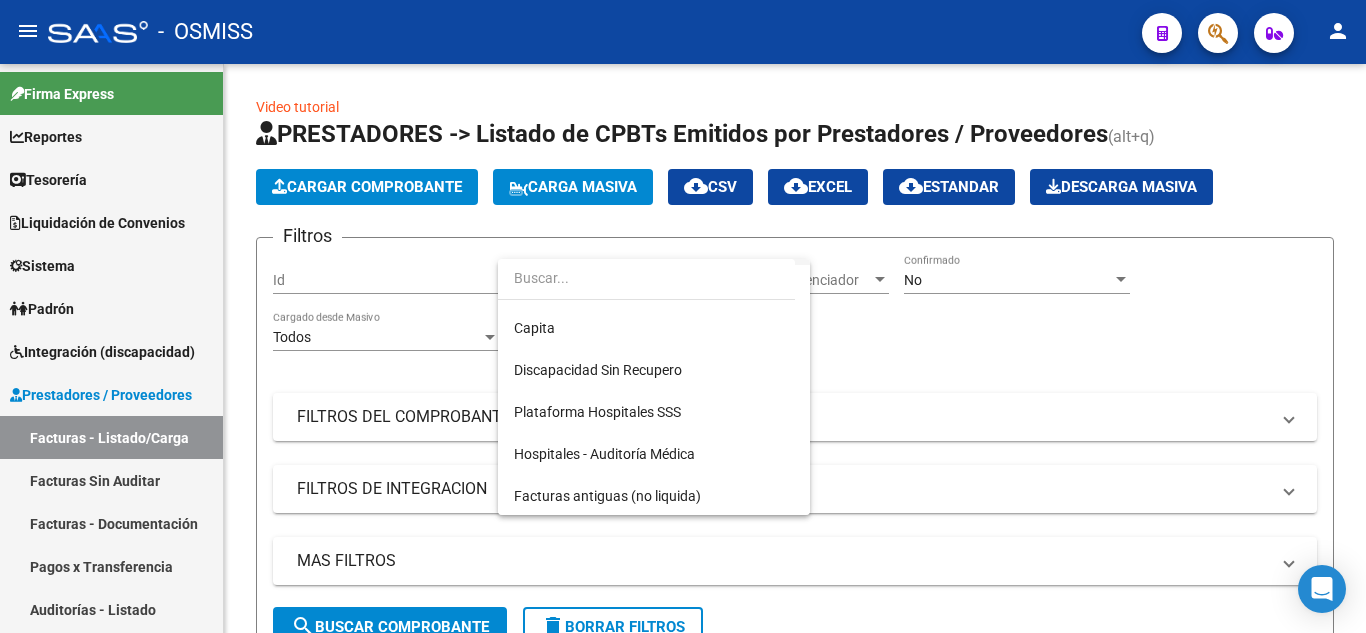 scroll, scrollTop: 0, scrollLeft: 0, axis: both 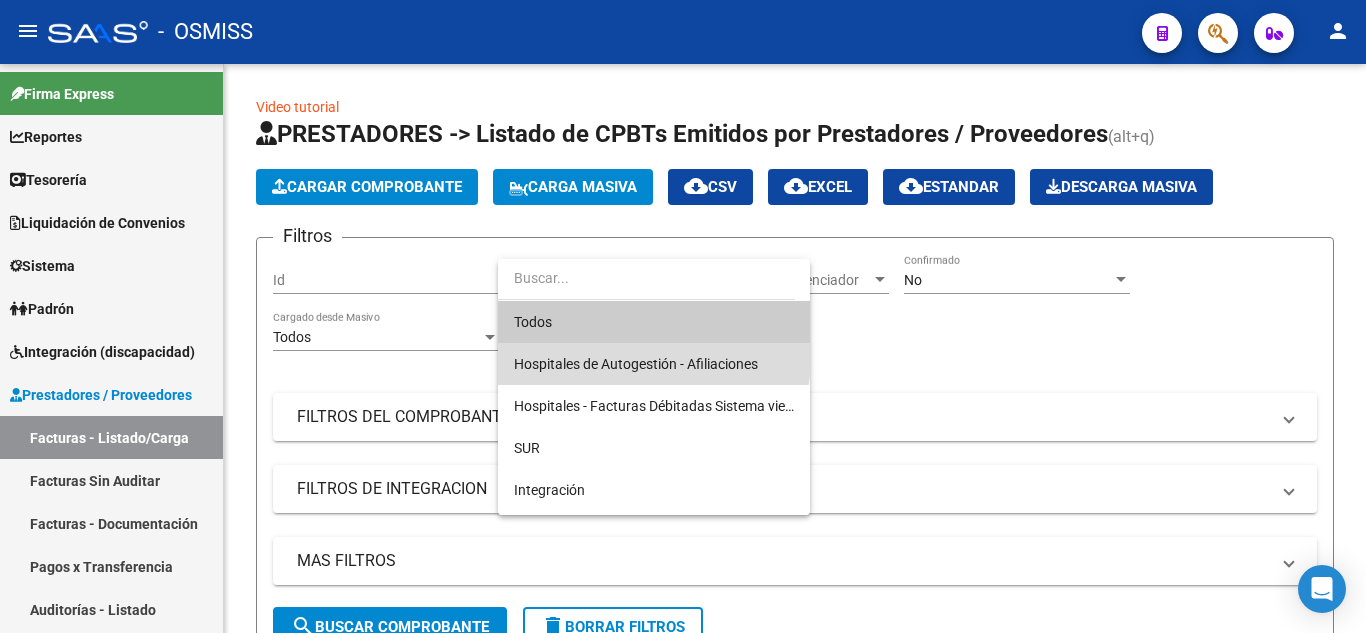 click on "Hospitales de Autogestión - Afiliaciones" at bounding box center (654, 364) 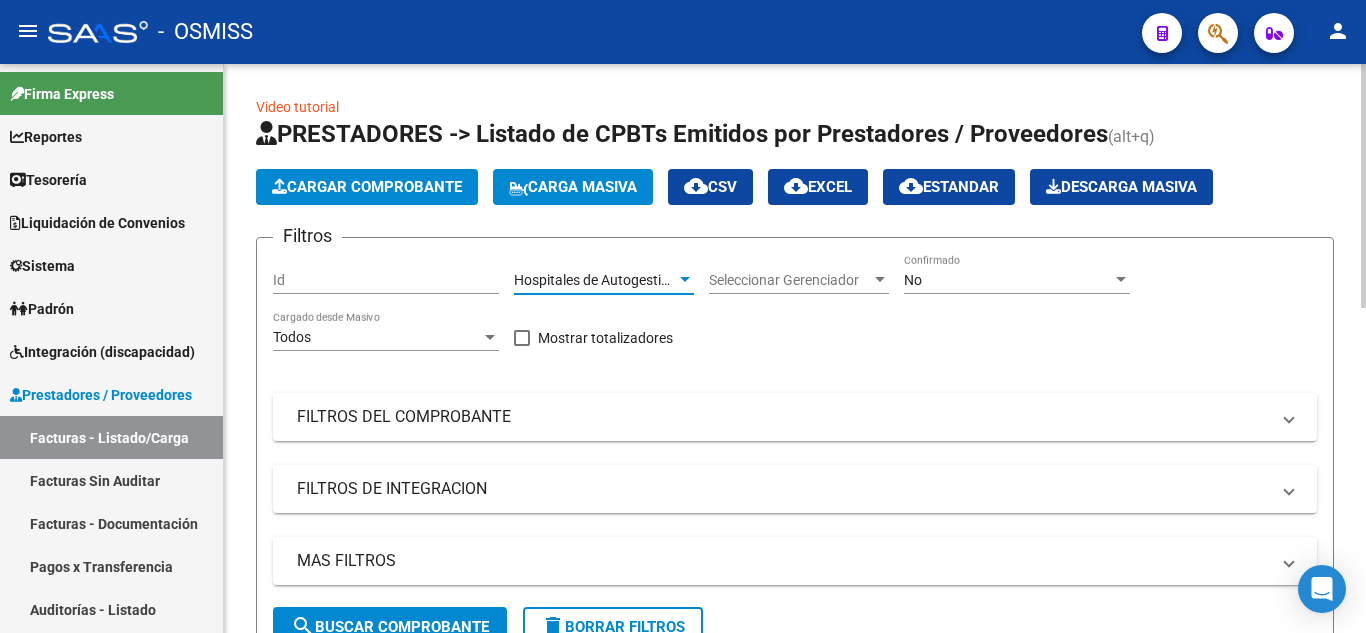 click on "MAS FILTROS  Todos Con Doc. Respaldatoria Todos Con Trazabilidad Todos Asociado a Expediente Sur Auditoría Auditoría Auditoría Id Start date – End date Auditoría Confirmada Desde / Hasta Start date – End date Fec. Rec. Desde / Hasta Start date – End date Fec. Creado Desde / Hasta Start date – End date Fec. Vencimiento  Desde / Hasta Op Estado Estado Todos Procesado Por Tesorería Todos Archivado" 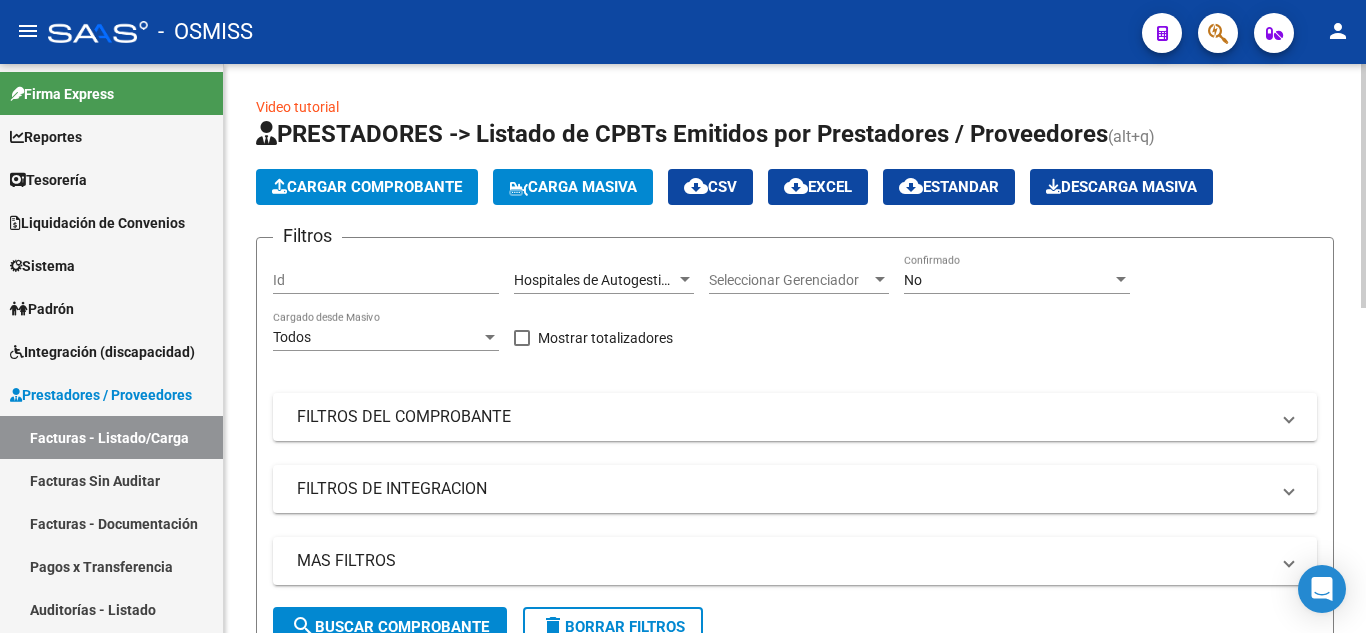 click on "No" at bounding box center [1008, 280] 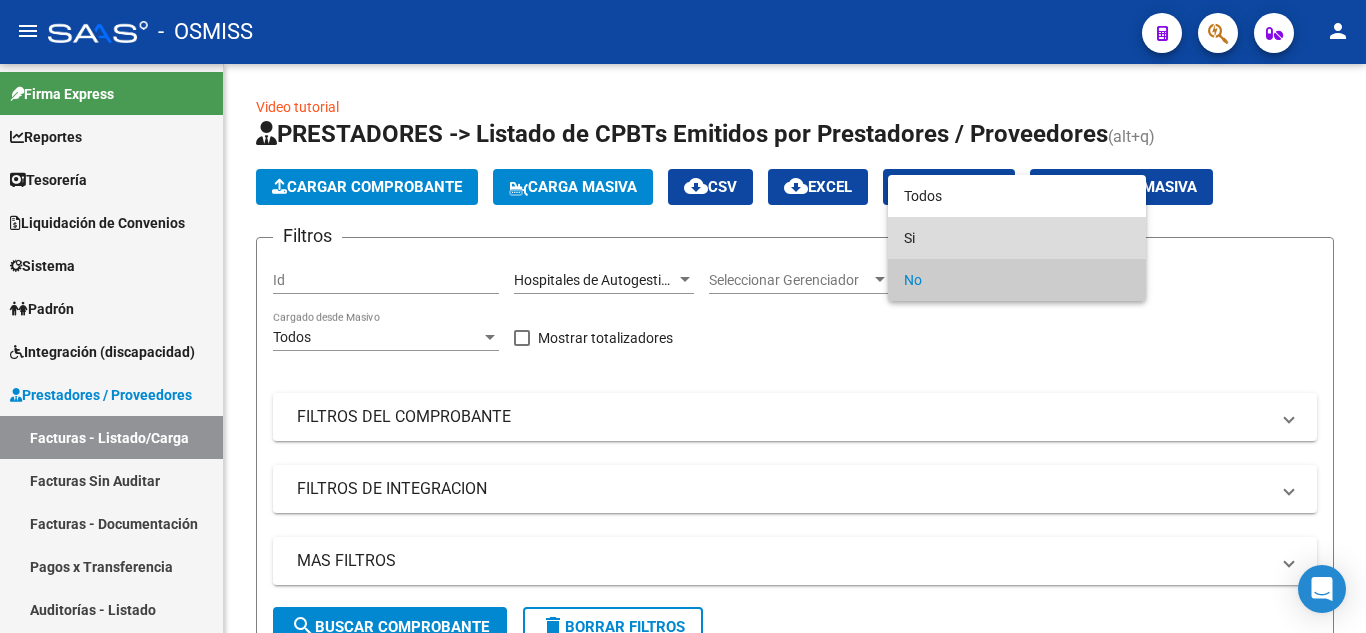 click on "Si" at bounding box center [1017, 238] 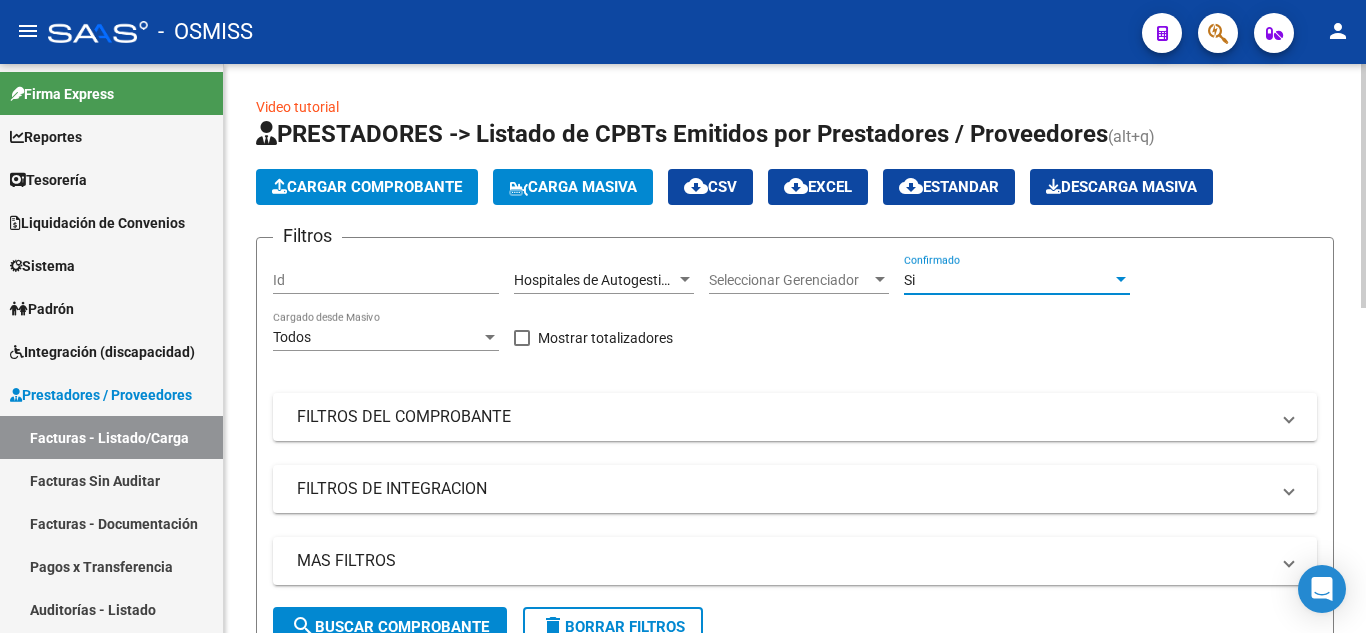 click on "search  Buscar Comprobante" 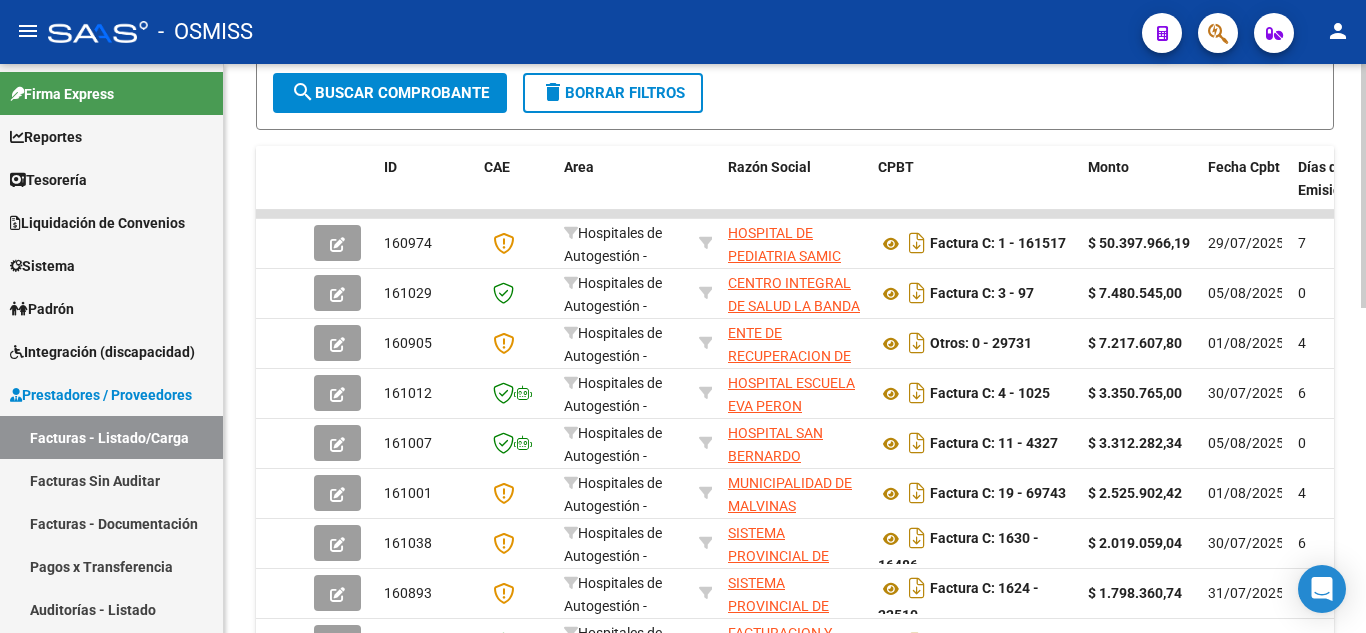 scroll, scrollTop: 600, scrollLeft: 0, axis: vertical 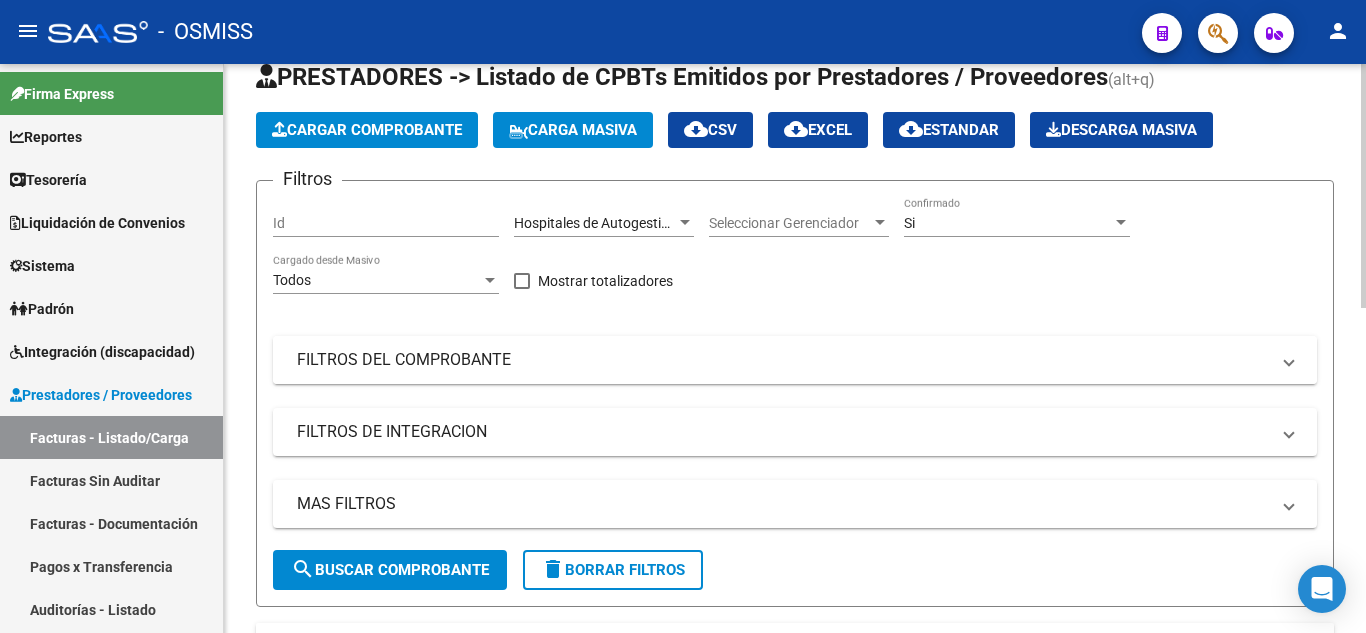 click on "FILTROS DEL COMPROBANTE" at bounding box center (783, 360) 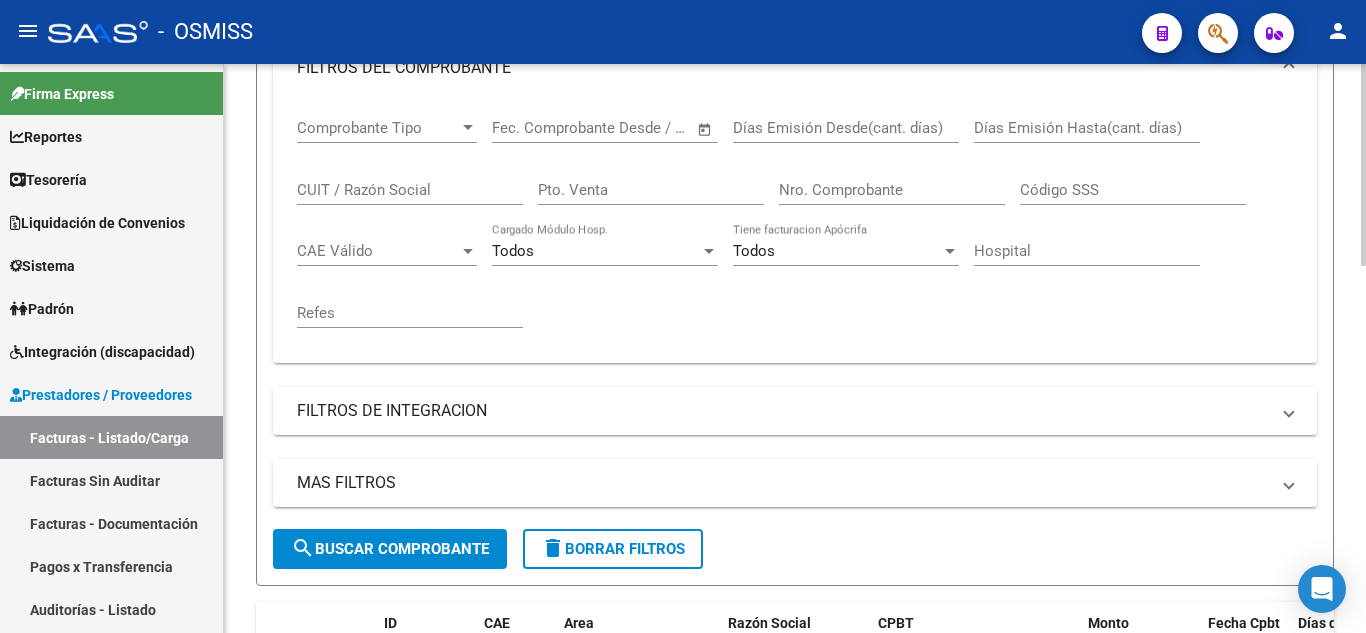 scroll, scrollTop: 557, scrollLeft: 0, axis: vertical 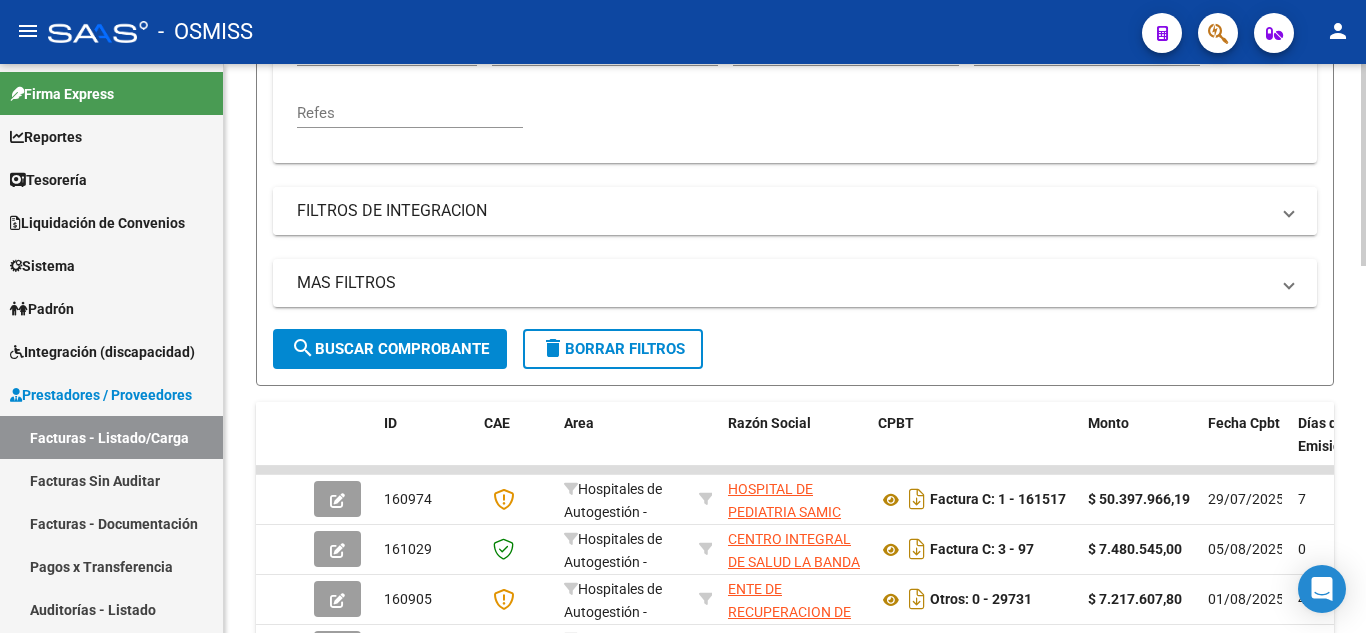 click on "FILTROS DE INTEGRACION" at bounding box center (783, 211) 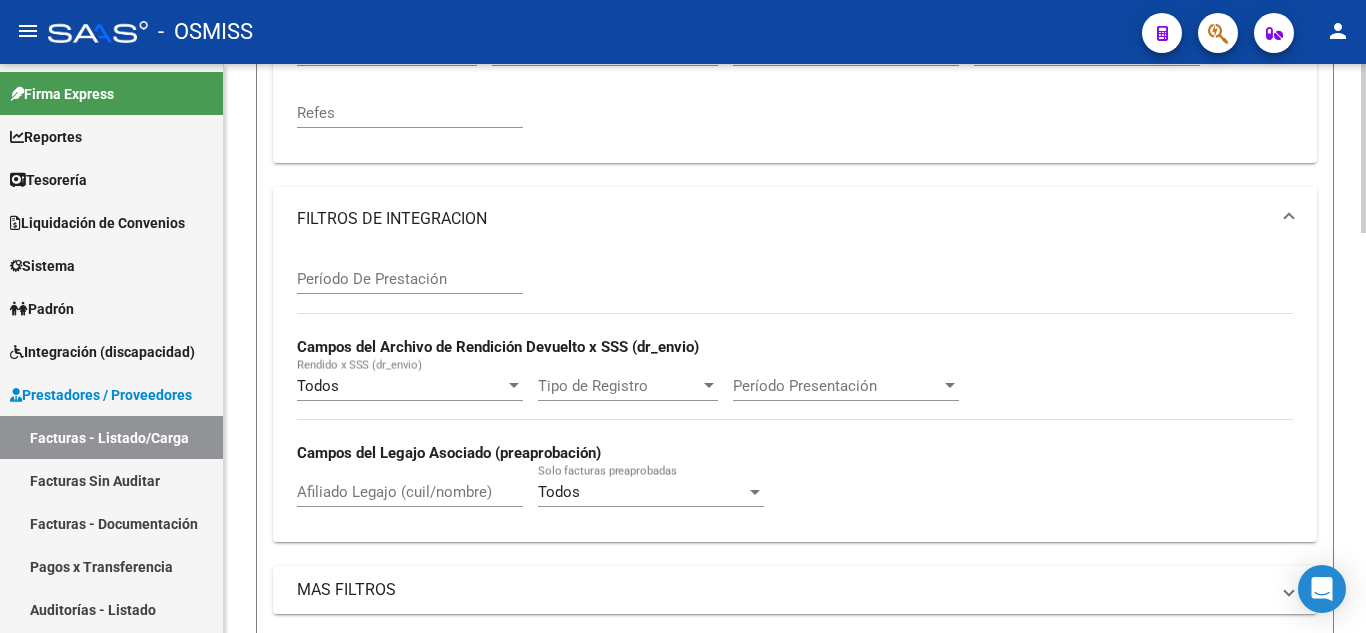 click on "FILTROS DE INTEGRACION" at bounding box center [795, 219] 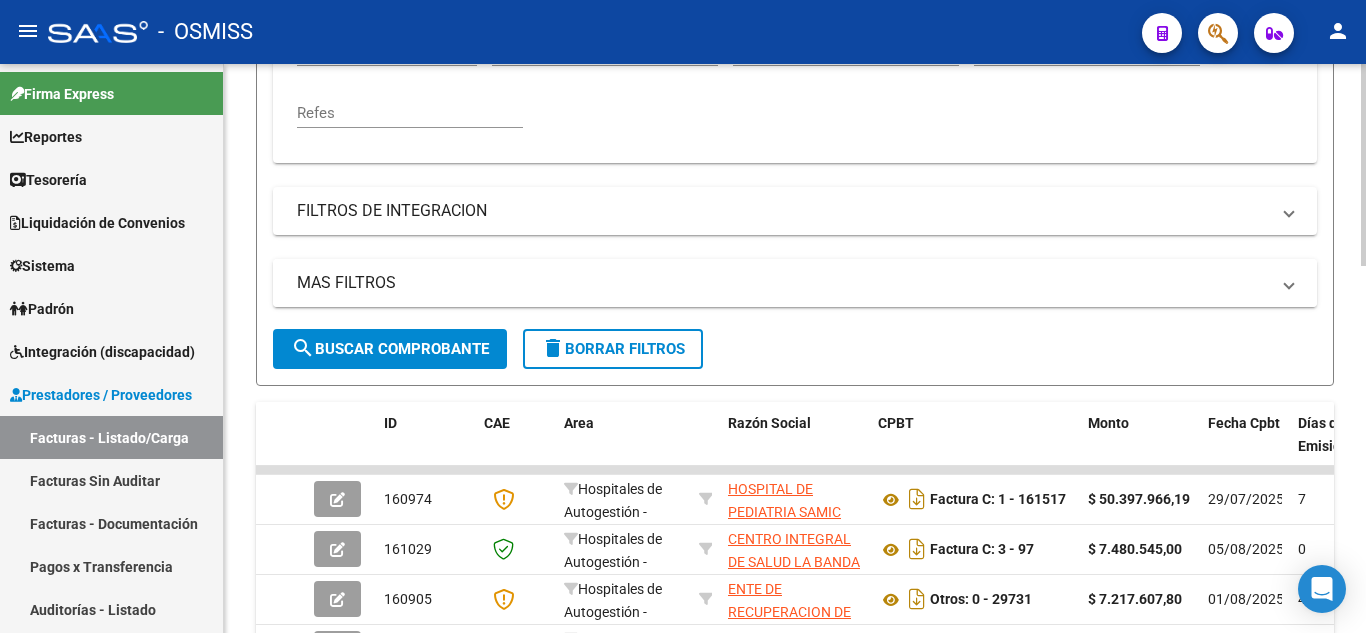 scroll, scrollTop: 657, scrollLeft: 0, axis: vertical 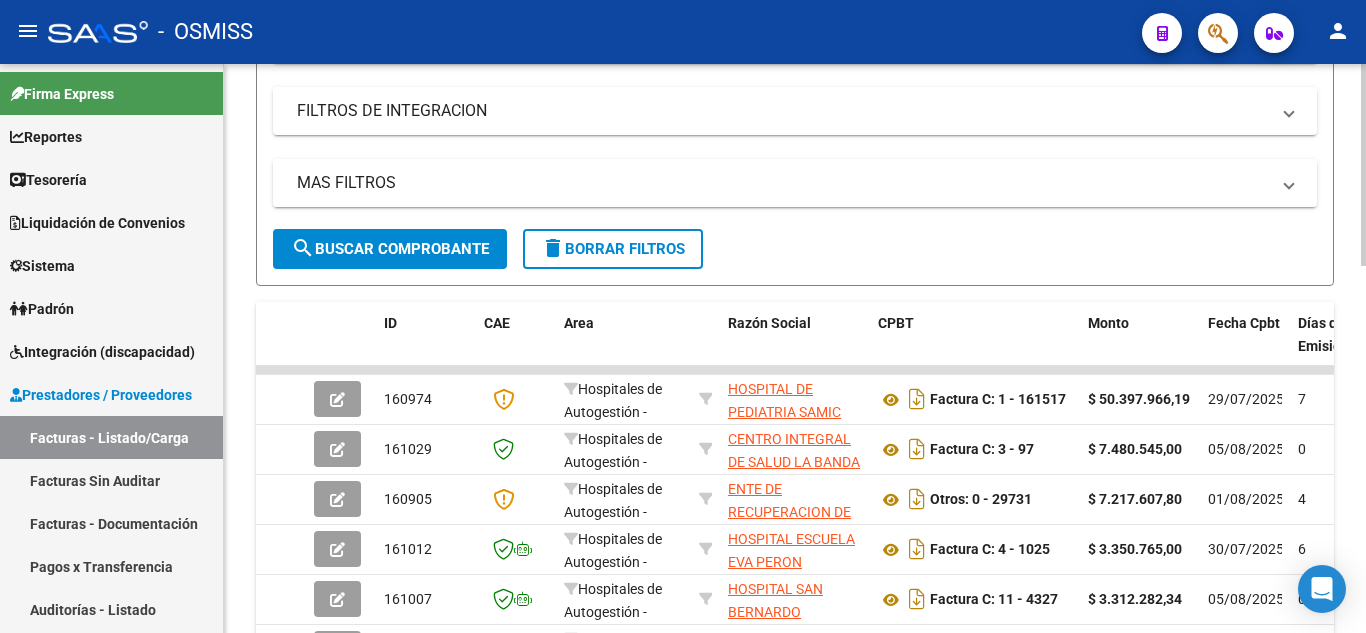 click on "MAS FILTROS" at bounding box center (783, 183) 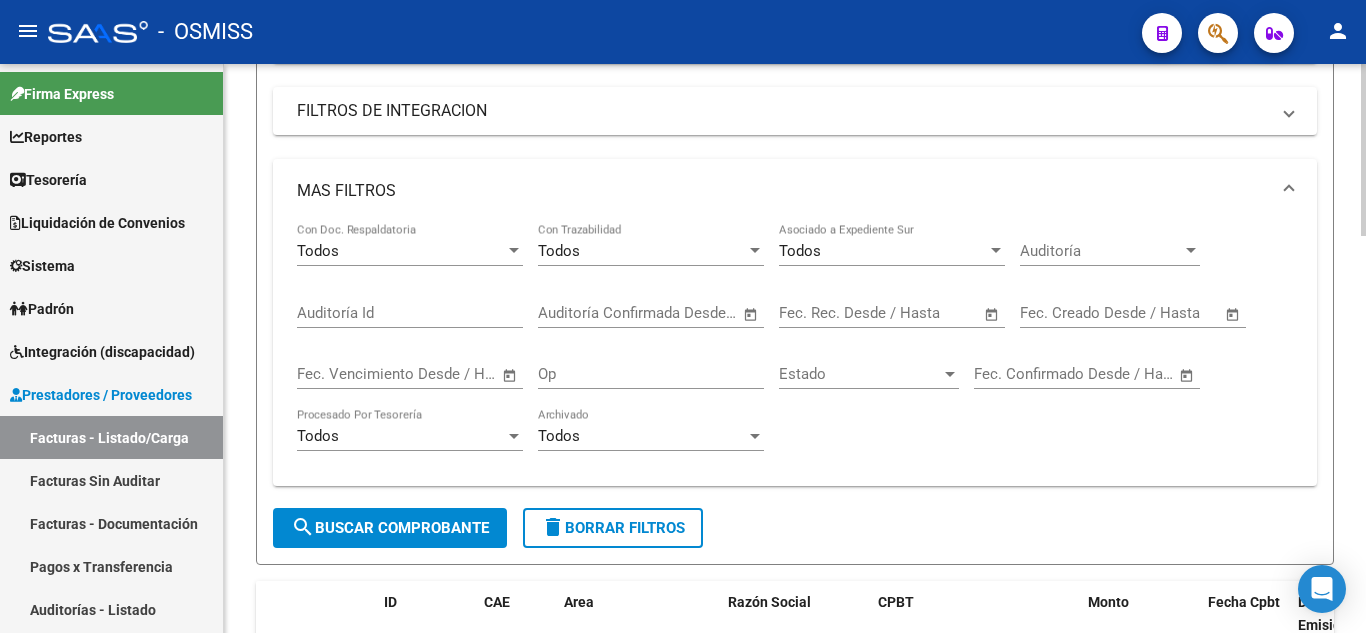 click on "Start date – End date Fec. Rec. Desde / Hasta" 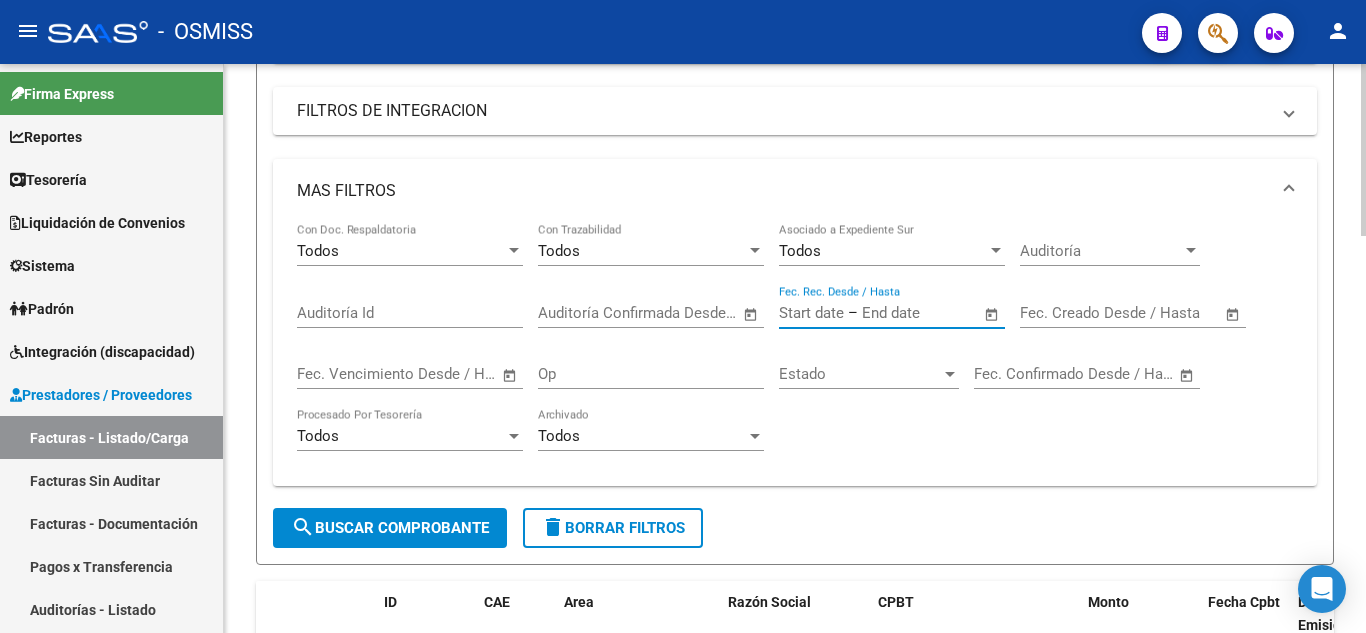 click on "Filtros Id 202507 Período Percibido B15 - Boreal Seleccionar Gerenciador CUIT / Razon Social Seleccionar Area Seleccionar Area Punto de Venta Número del Cmbt Mostrar totalizadores FILTROS DEL COMPROBANTE Comprobante Tipo Comprobante Tipo Start date – End date Fec. Comprobante Desde / Hasta Días Emisión Desde(cant. días) Días Emisión Hasta(cant. días) CUIT / Razón Social Pto. Venta Nro. Comprobante Código SSS CAE Válido CAE Válido Todos Cargado Módulo Hosp. Todos Tiene facturacion Apócrifa Hospital Refes FILTROS DE INTEGRACION Período De Prestación Campos del Archivo de Rendición Devuelto x SSS (dr_envio) Todos Rendido x SSS (dr_envio) Tipo de Registro Tipo de Registro Período Presentación Período Presentación Campos del Legajo Asociado (preaprobación) Afiliado Legajo (cuil/nombre) Todos Solo facturas preaprobadas MAS FILTROS Todos Con Doc. Respaldatoria Todos Con Trazabilidad Todos Asociado a Expediente Sur Auditoría Auditoría Auditoría Id Start date – End date Start date – – –" 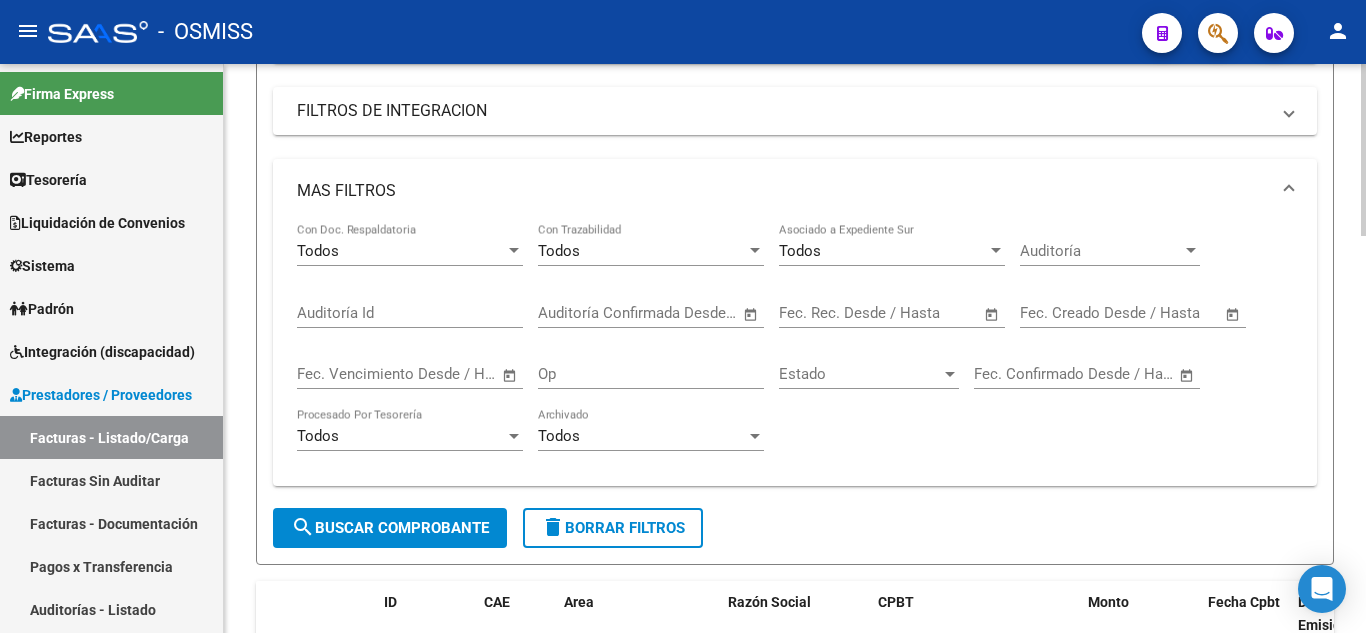 click on "Start date – End date" at bounding box center [880, 313] 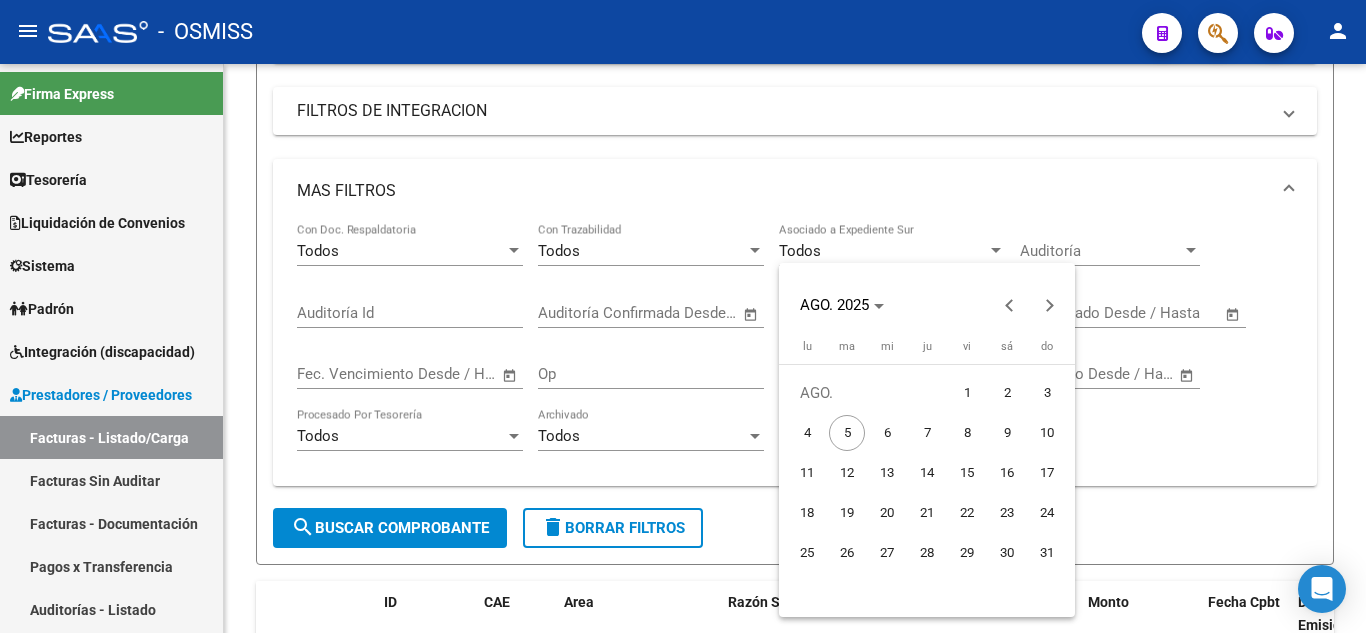 click on "4" at bounding box center (807, 433) 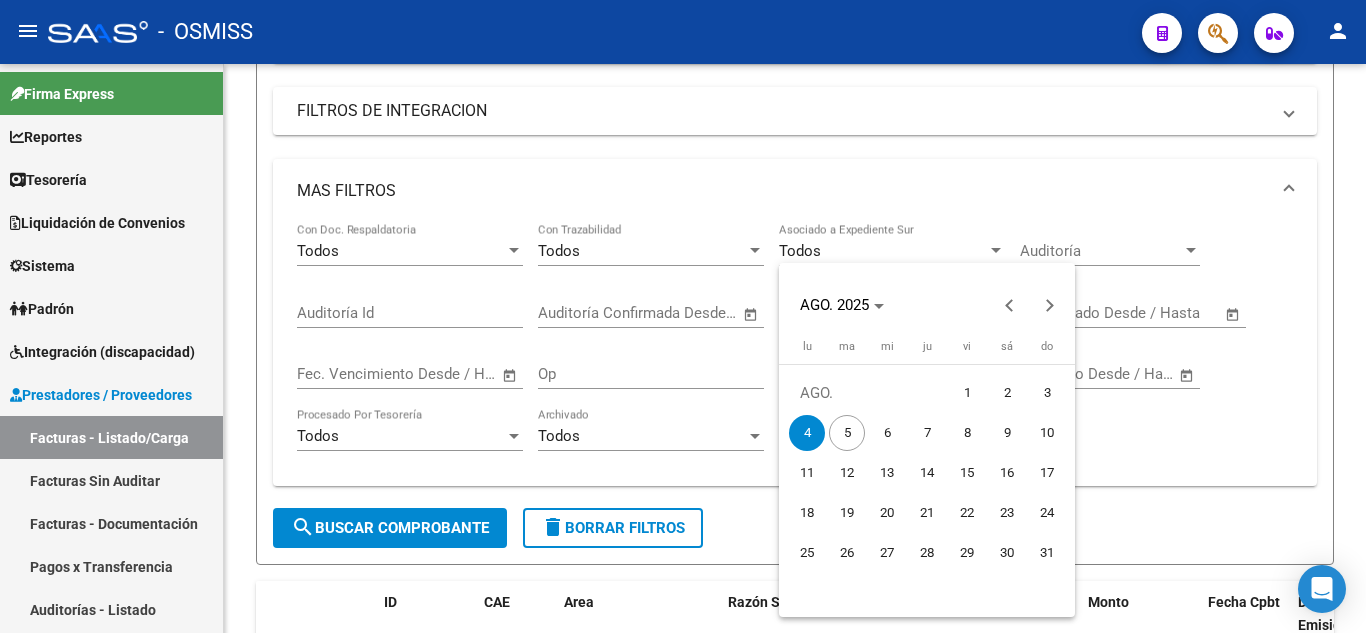 click on "4" at bounding box center [807, 433] 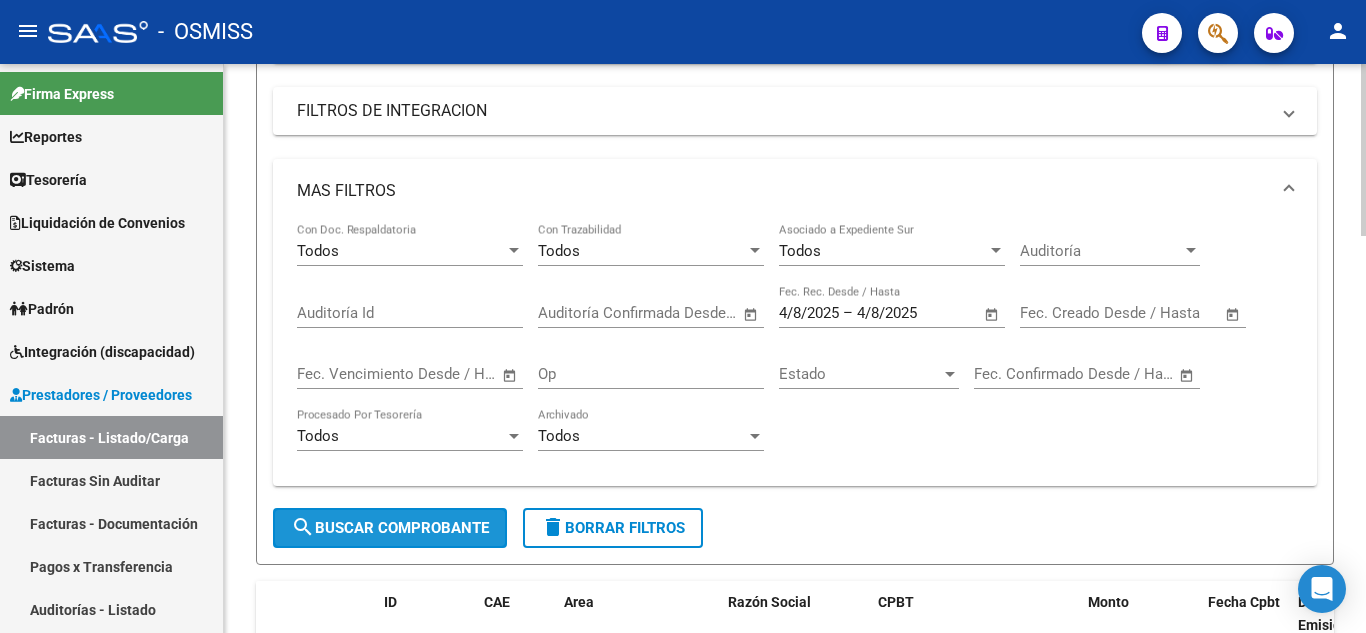 click on "search  Buscar Comprobante" 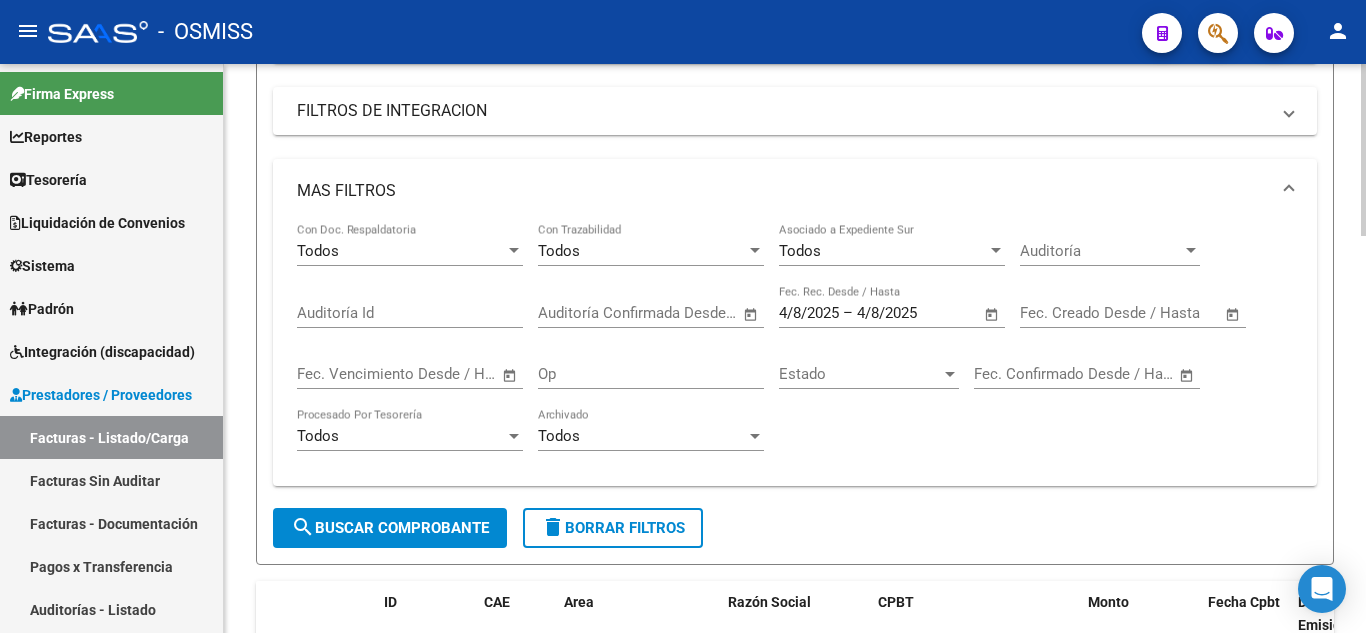 scroll, scrollTop: 26, scrollLeft: 0, axis: vertical 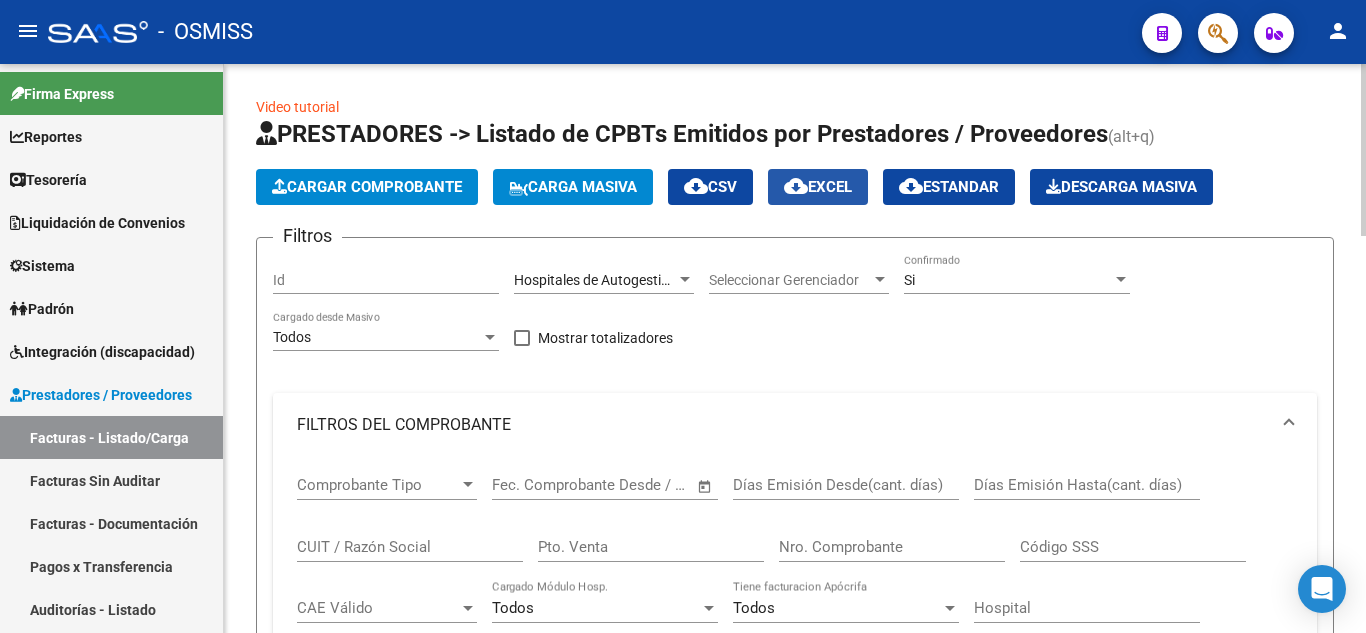 click on "cloud_download  EXCEL" 